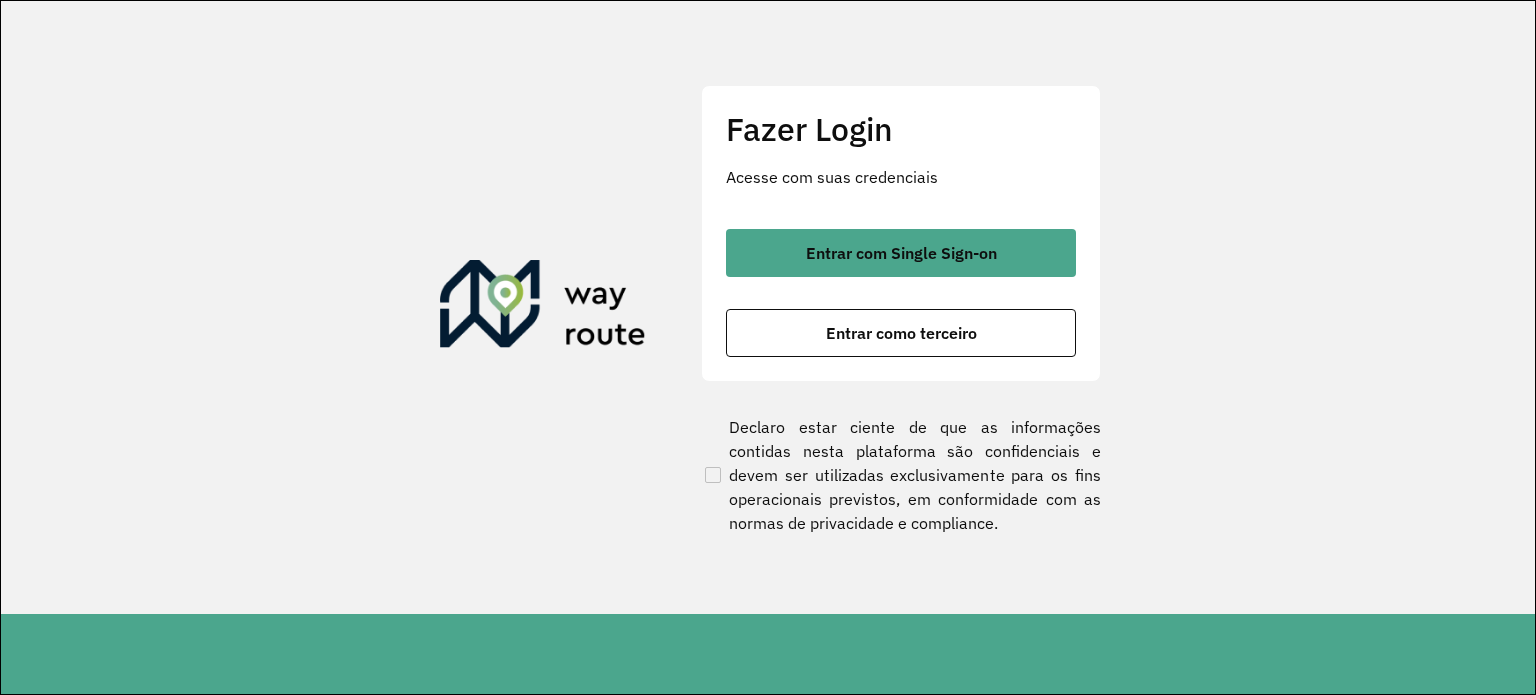 scroll, scrollTop: 0, scrollLeft: 0, axis: both 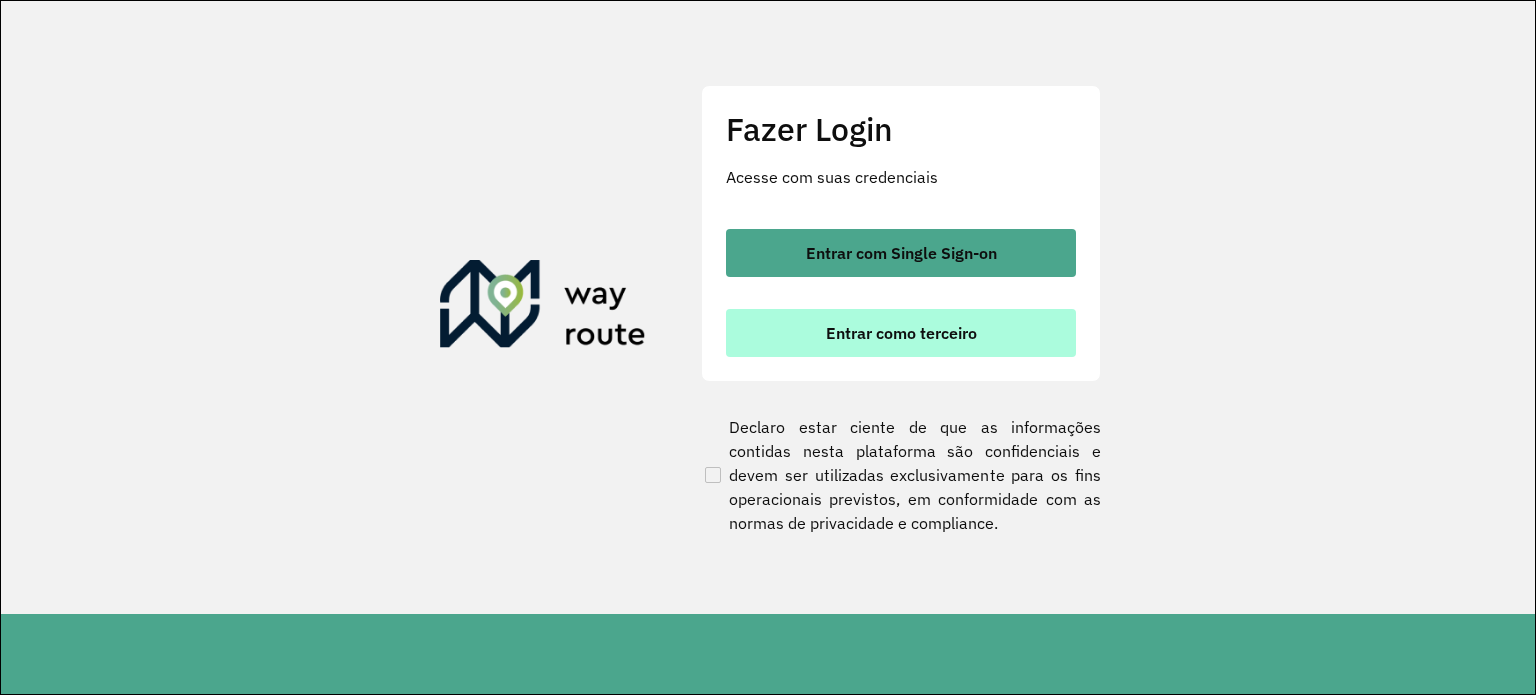click on "Entrar como terceiro" at bounding box center [901, 333] 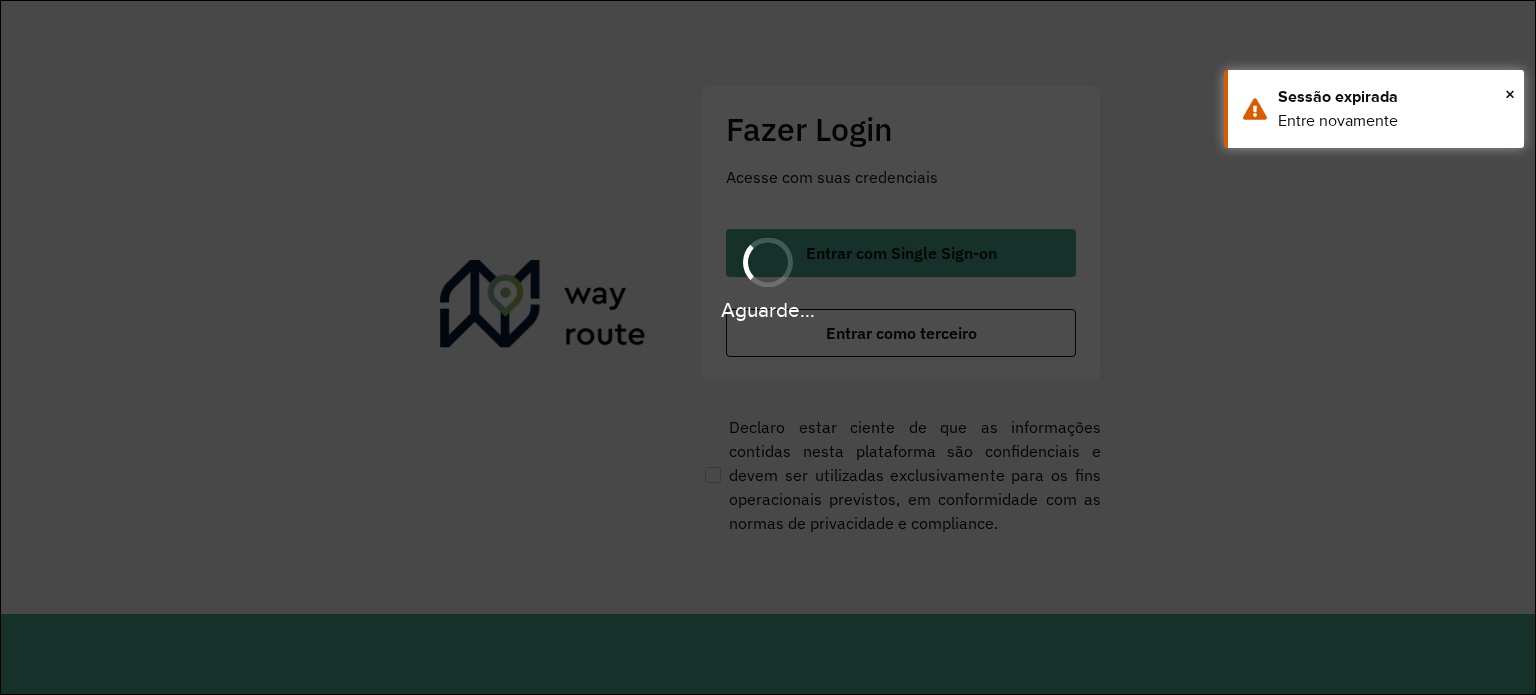 scroll, scrollTop: 0, scrollLeft: 0, axis: both 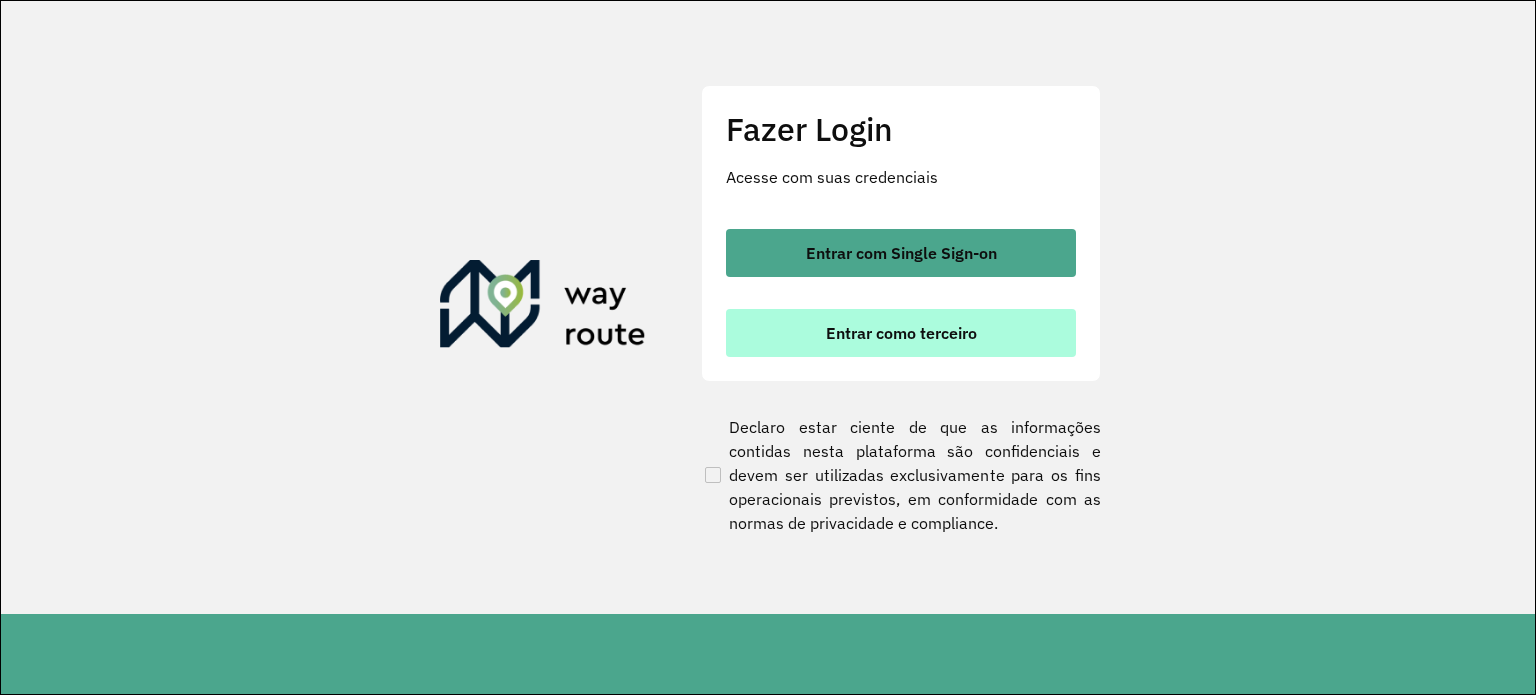 click on "Entrar como terceiro" at bounding box center [901, 333] 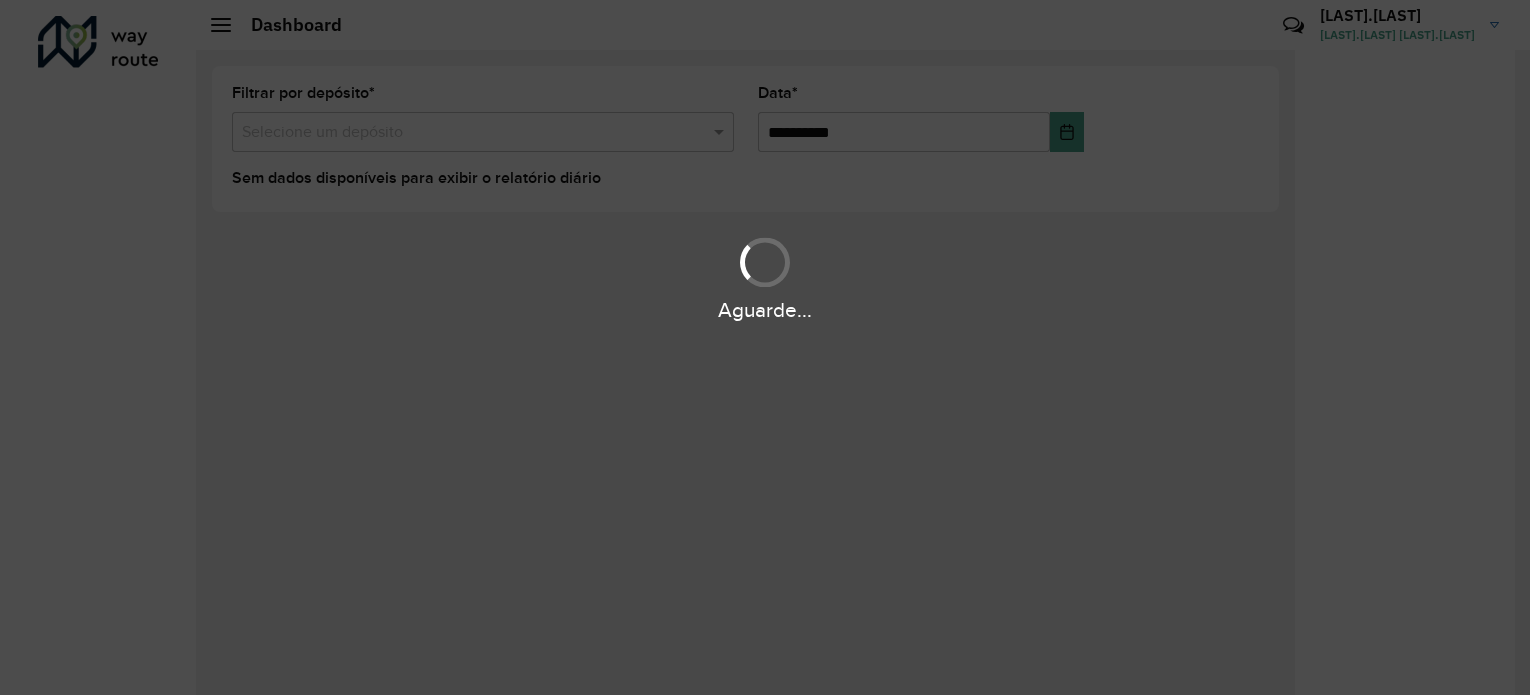 scroll, scrollTop: 0, scrollLeft: 0, axis: both 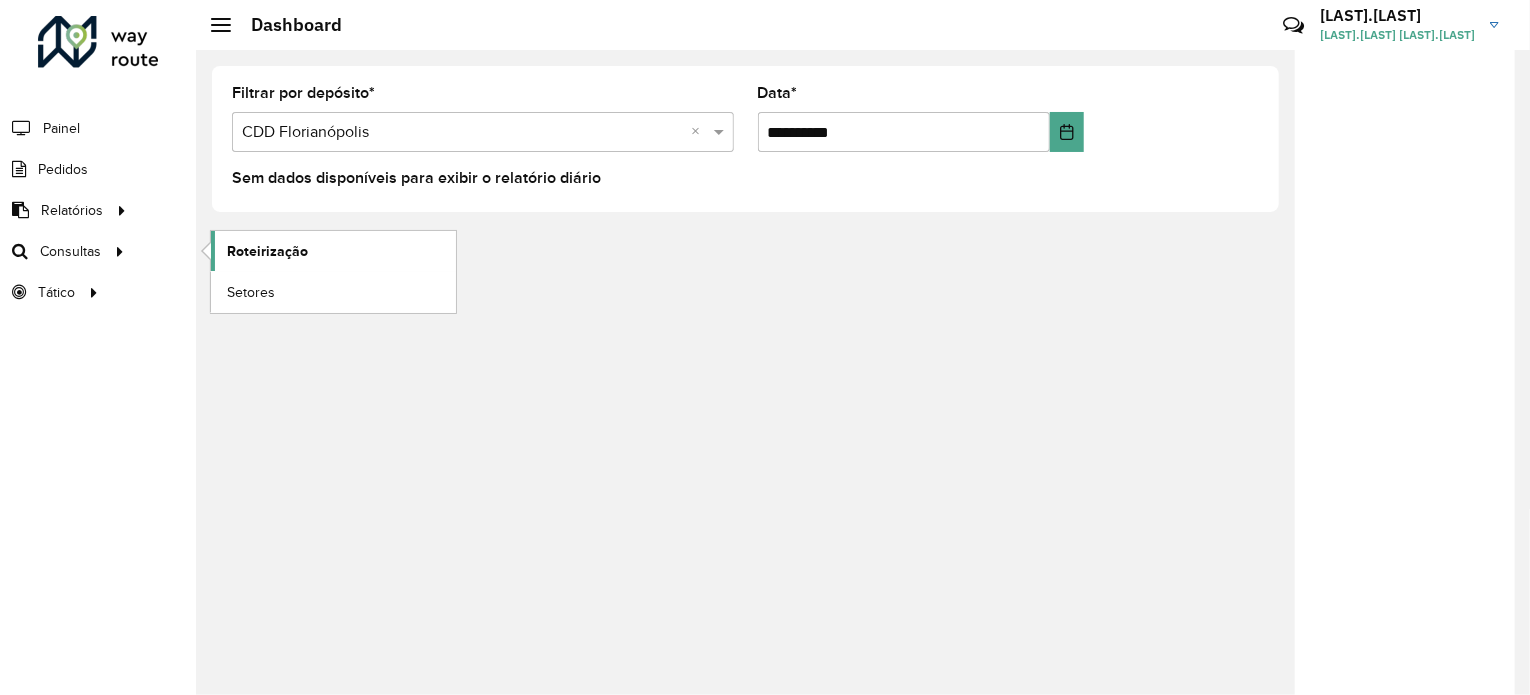 click on "Roteirização" 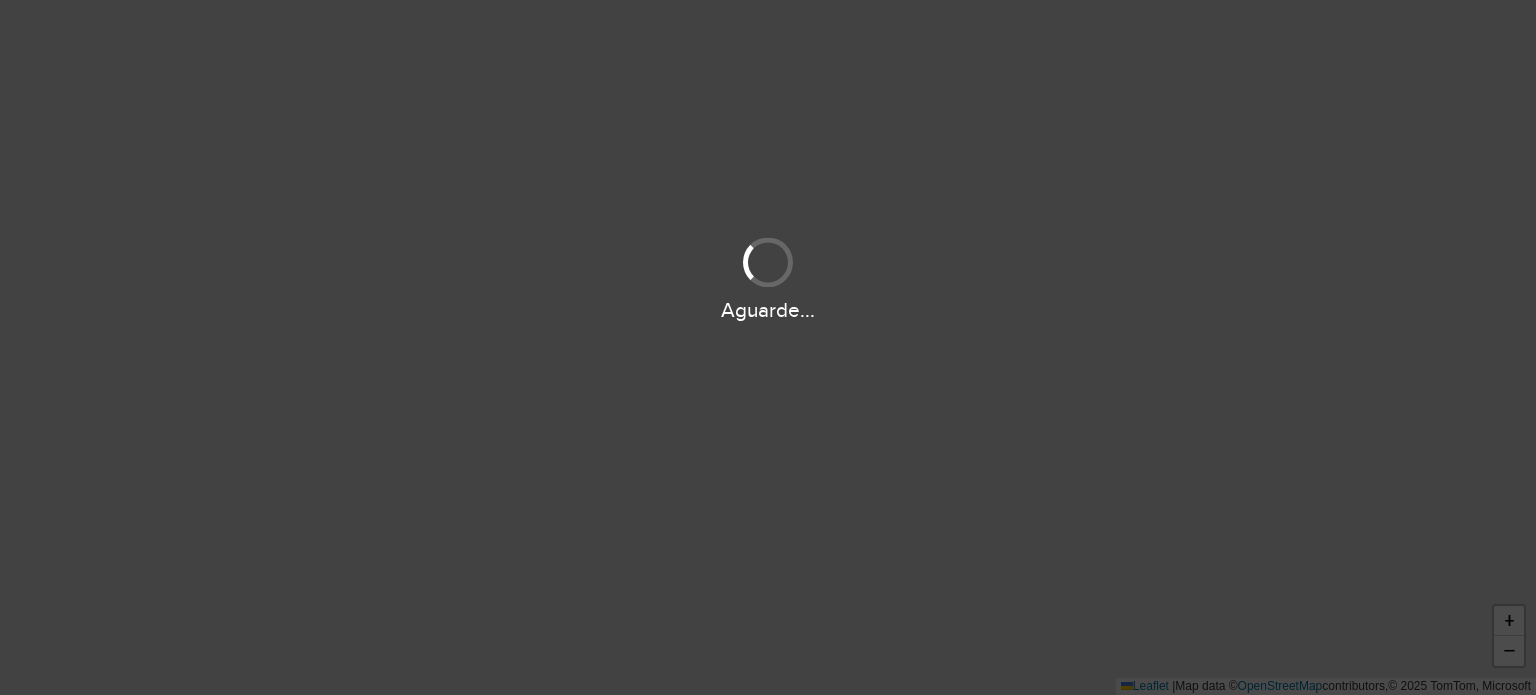 scroll, scrollTop: 0, scrollLeft: 0, axis: both 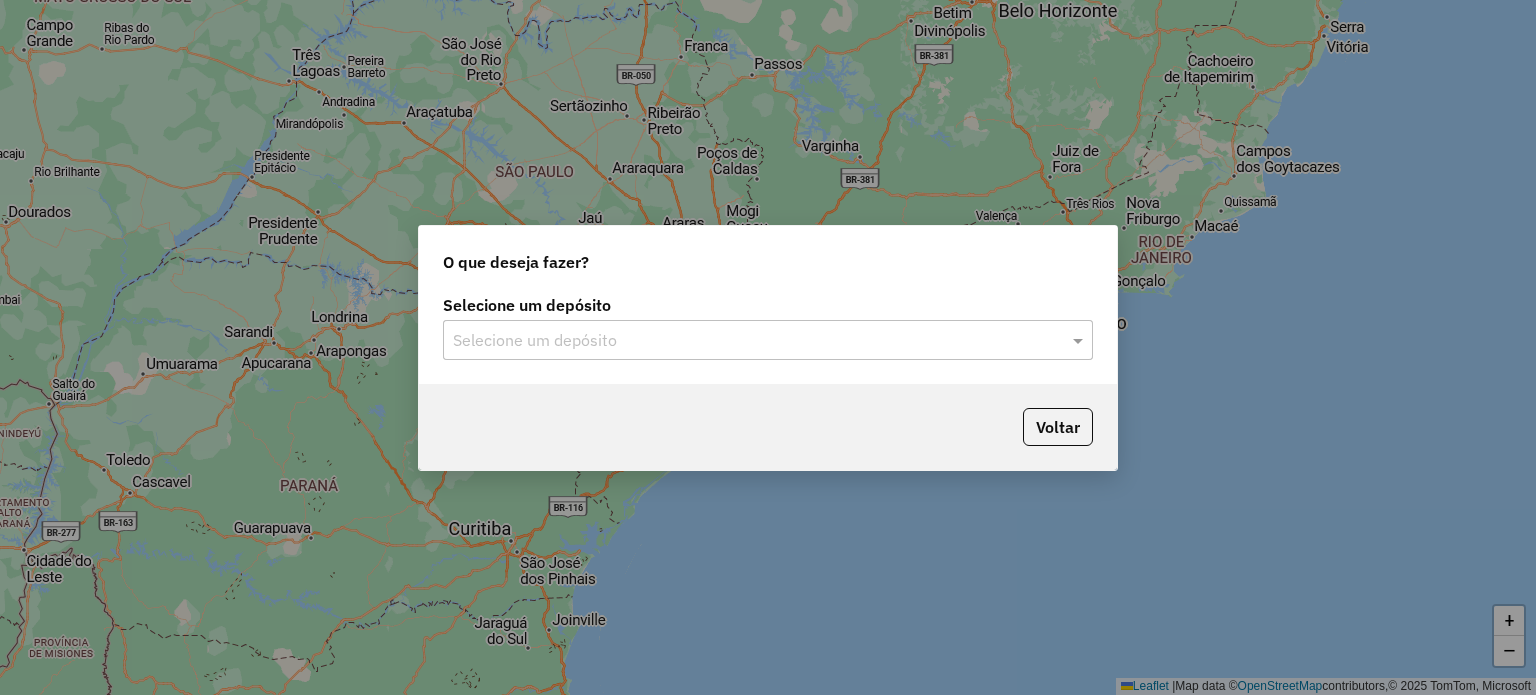click 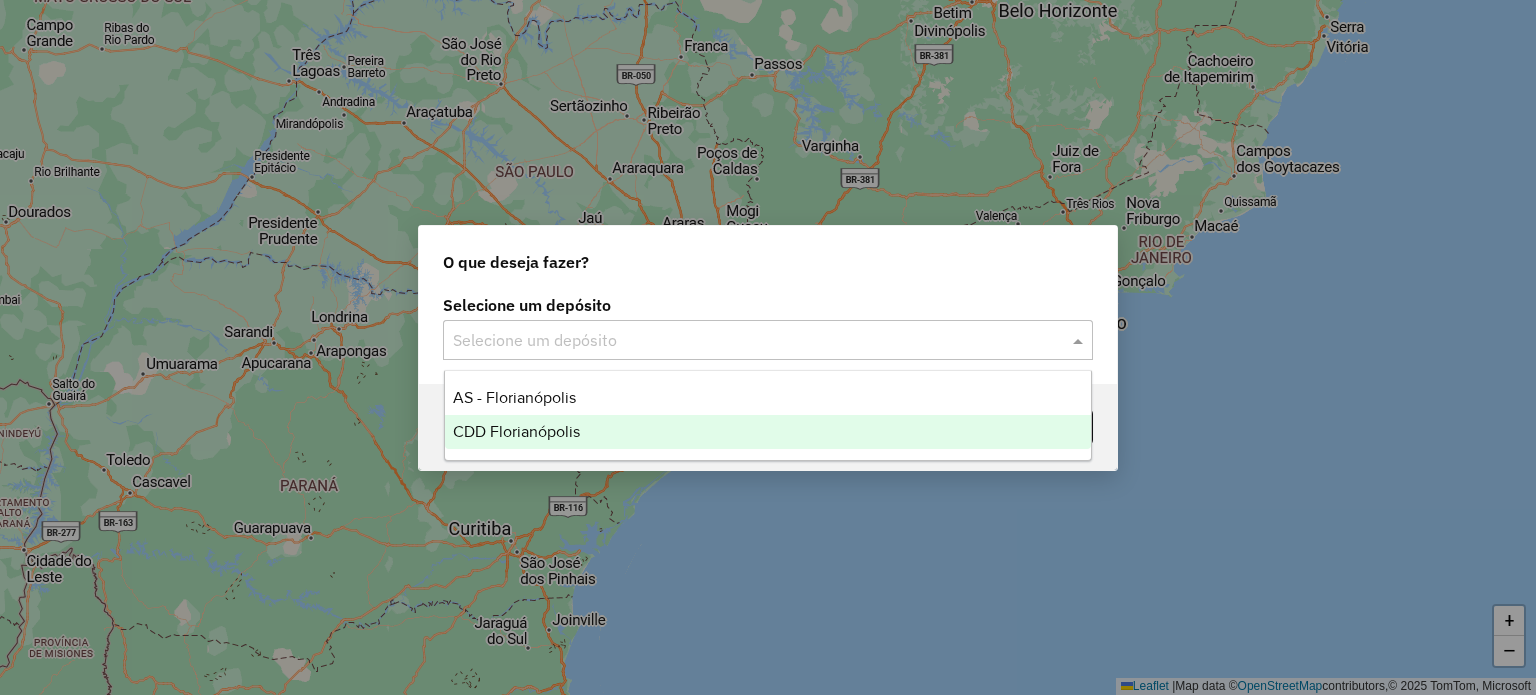 click on "CDD Florianópolis" at bounding box center [516, 431] 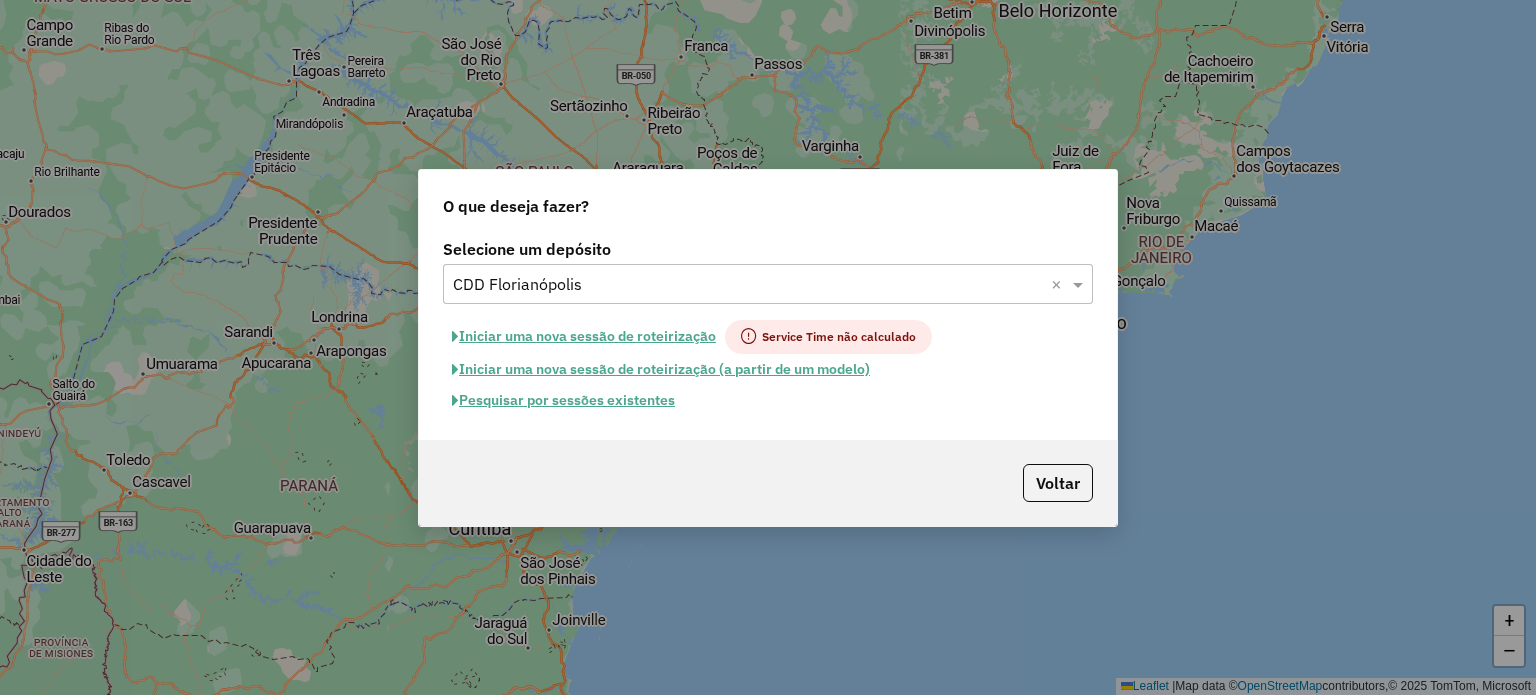 click on "Pesquisar por sessões existentes" 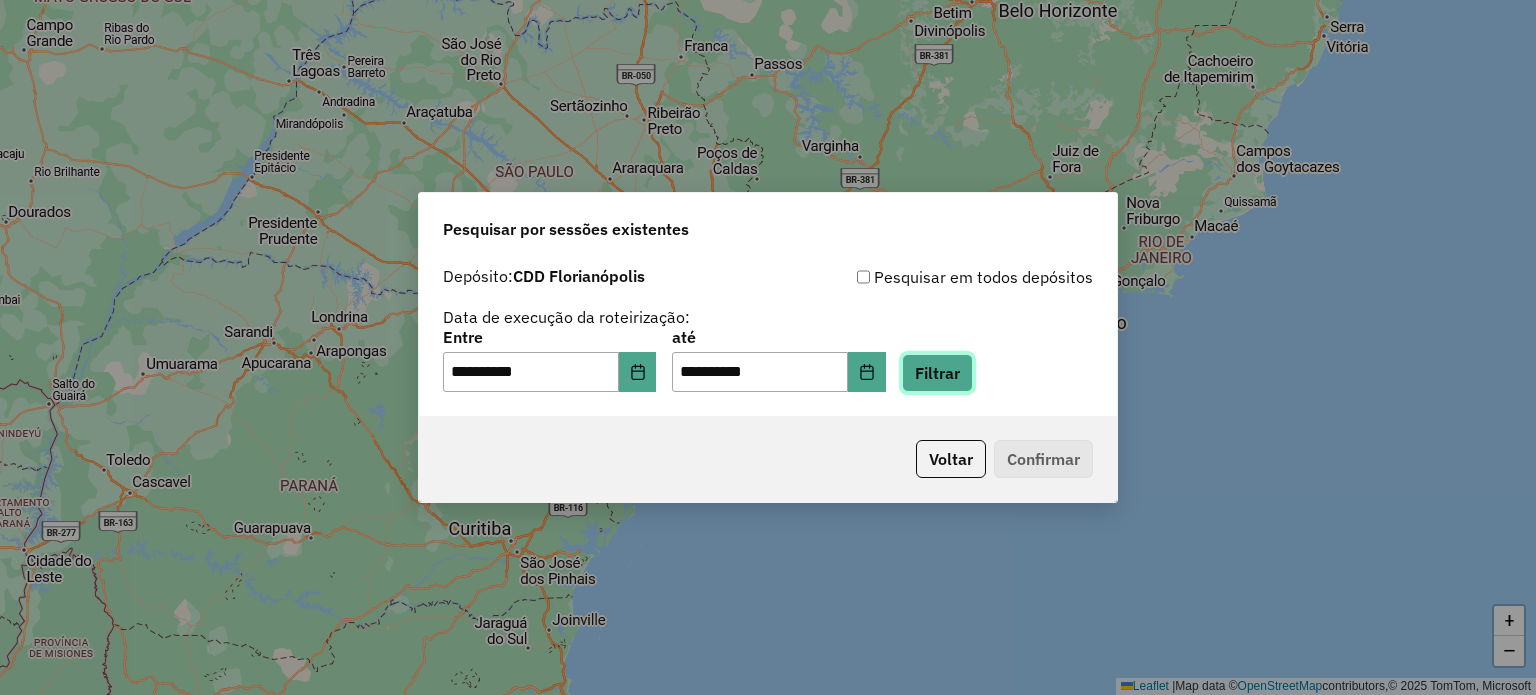 click on "Filtrar" 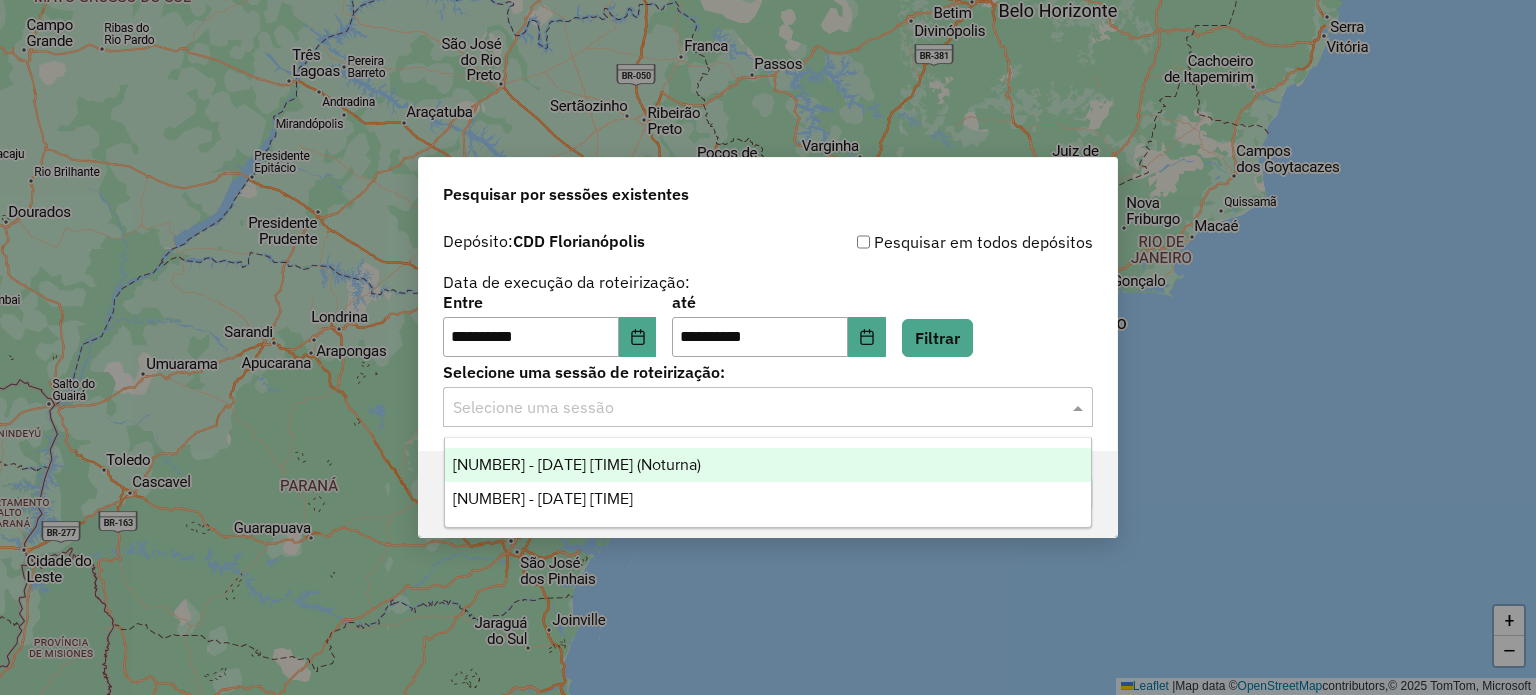 click 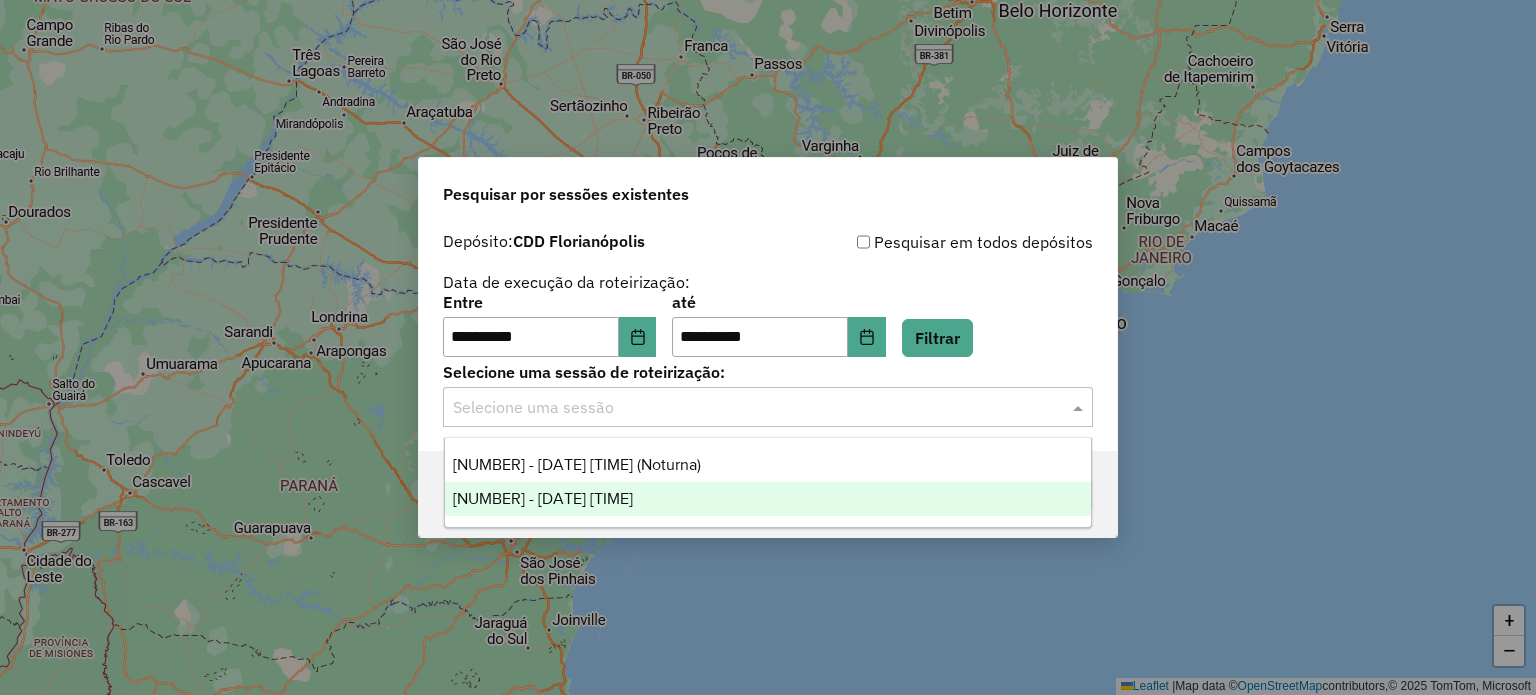 click on "1224654 - 06/08/2025 18:31" at bounding box center (768, 499) 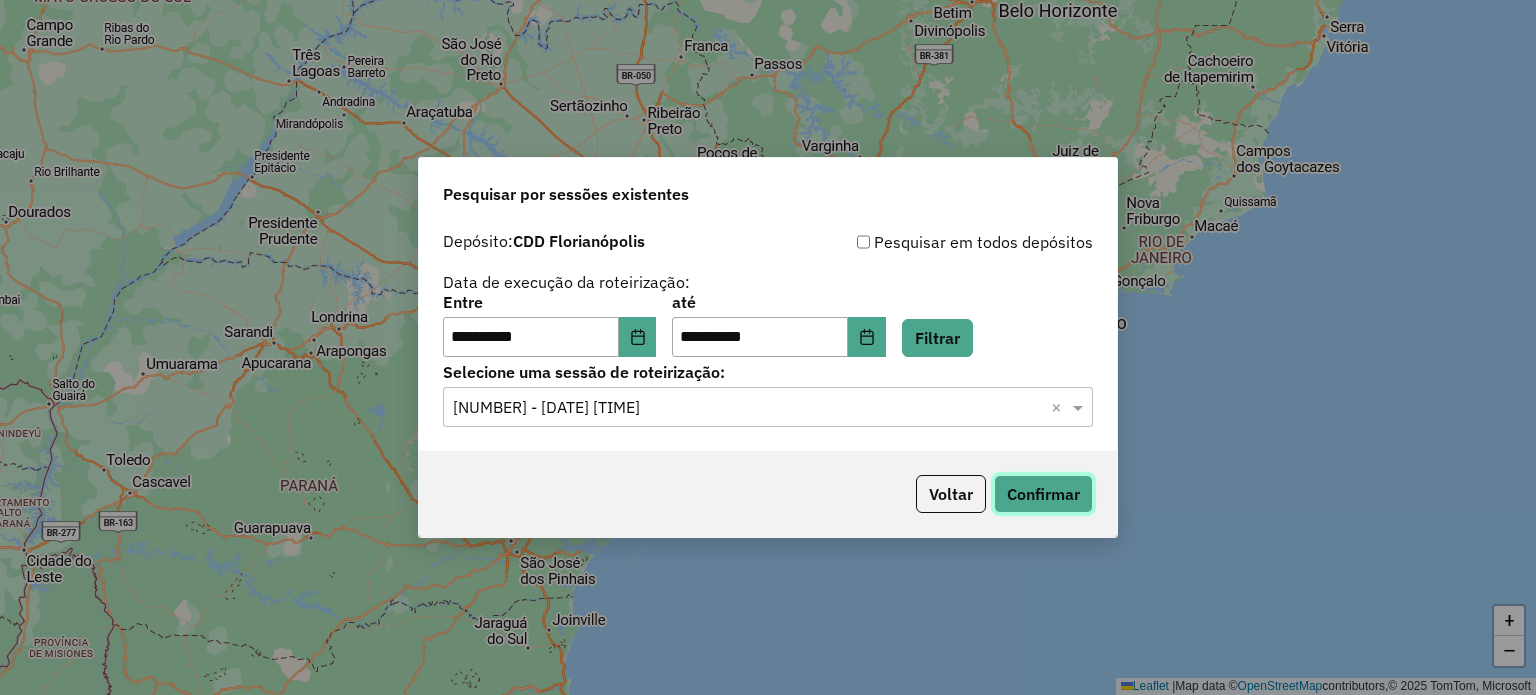 click on "Confirmar" 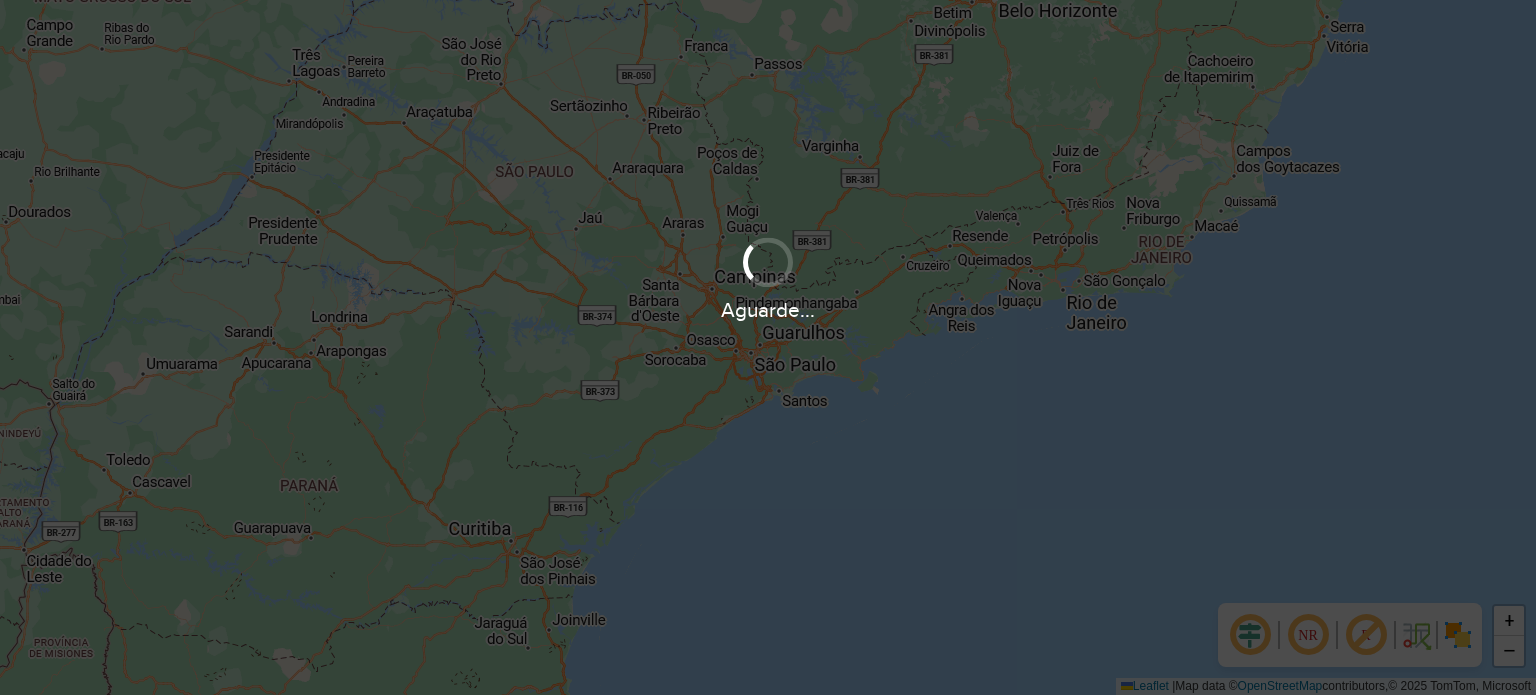 scroll, scrollTop: 0, scrollLeft: 0, axis: both 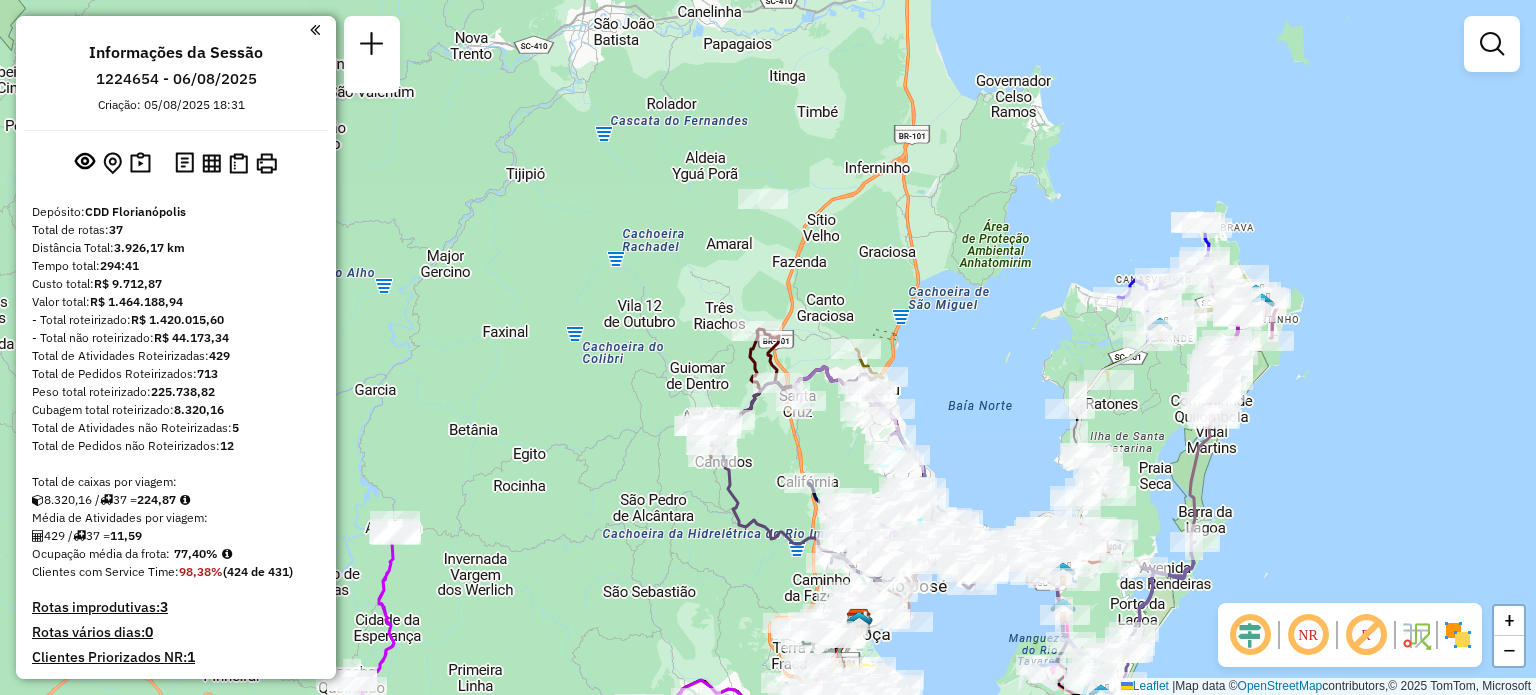 drag, startPoint x: 888, startPoint y: 241, endPoint x: 835, endPoint y: 257, distance: 55.362442 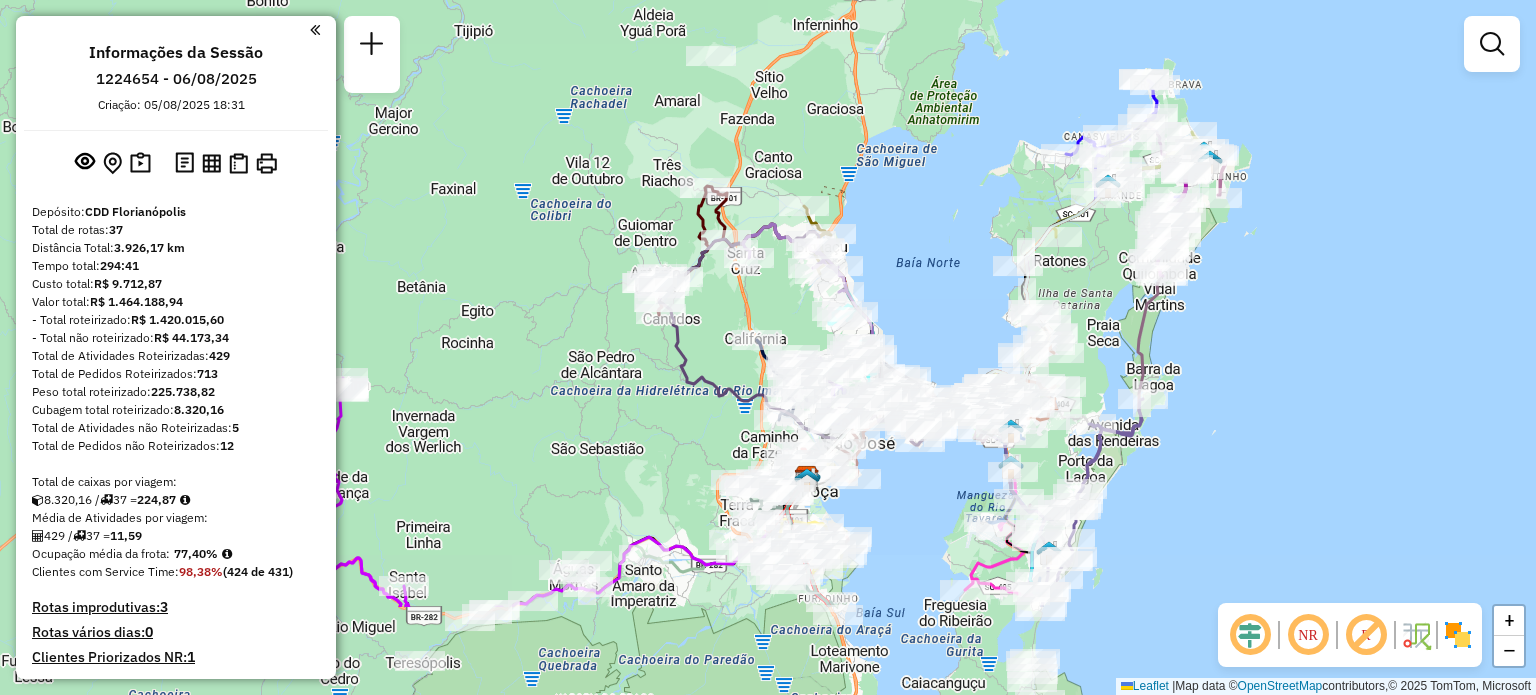 drag, startPoint x: 931, startPoint y: 301, endPoint x: 895, endPoint y: 175, distance: 131.04198 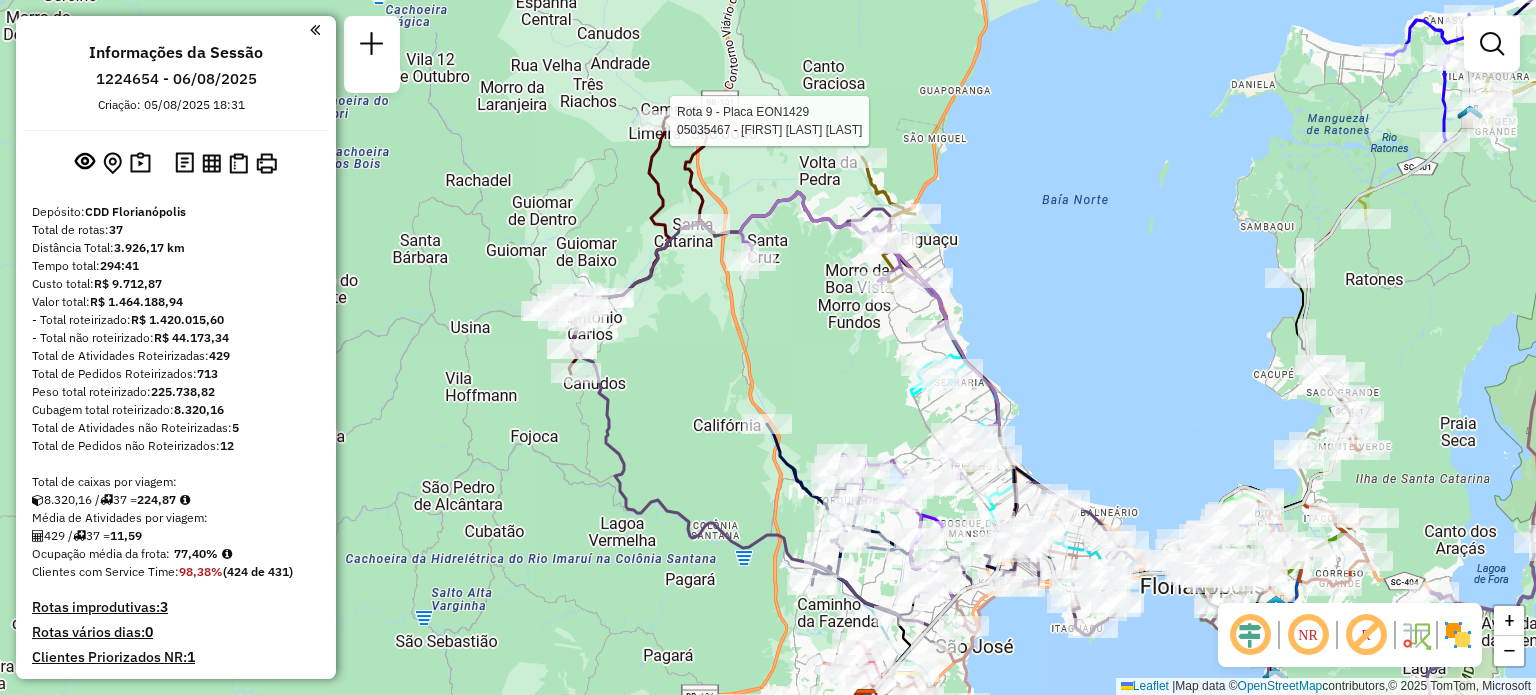 select on "**********" 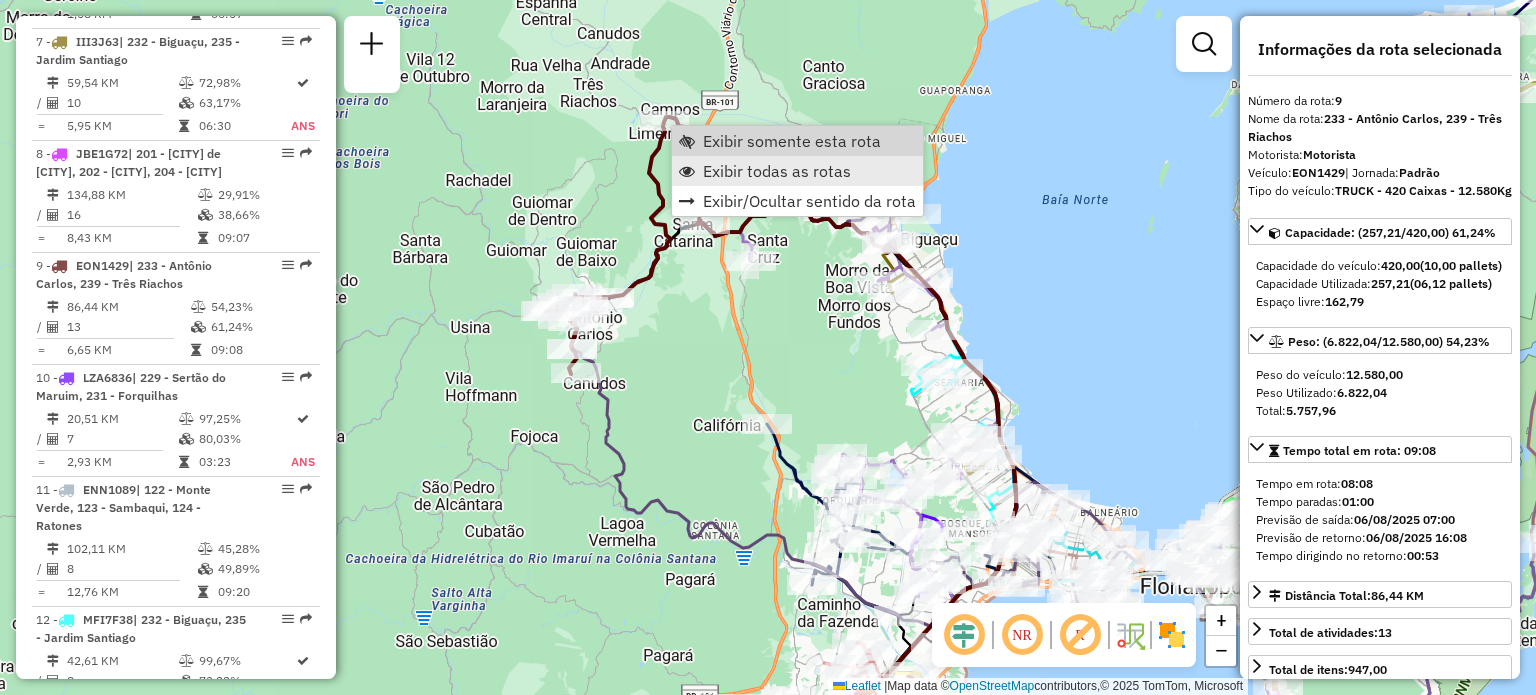 scroll, scrollTop: 1688, scrollLeft: 0, axis: vertical 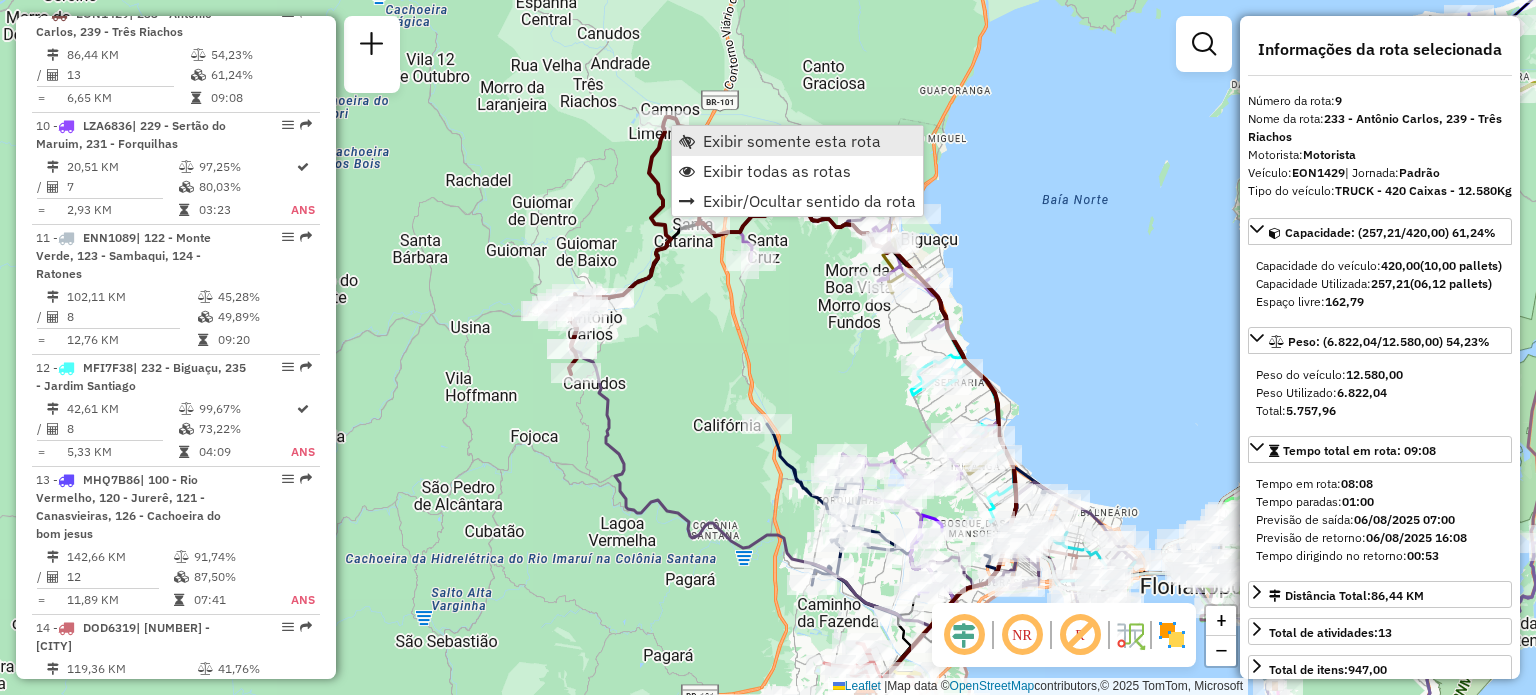 click on "Exibir somente esta rota" at bounding box center (792, 141) 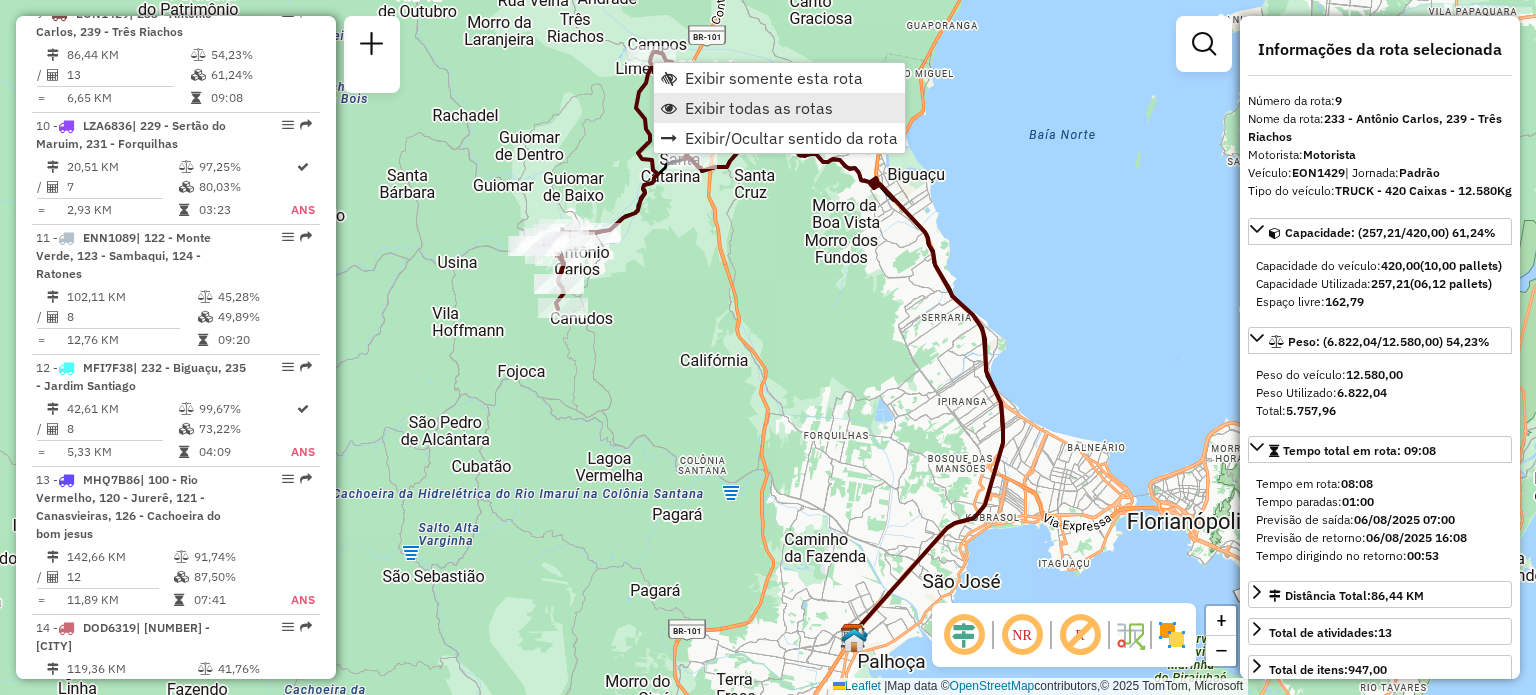 click on "Exibir todas as rotas" at bounding box center (759, 108) 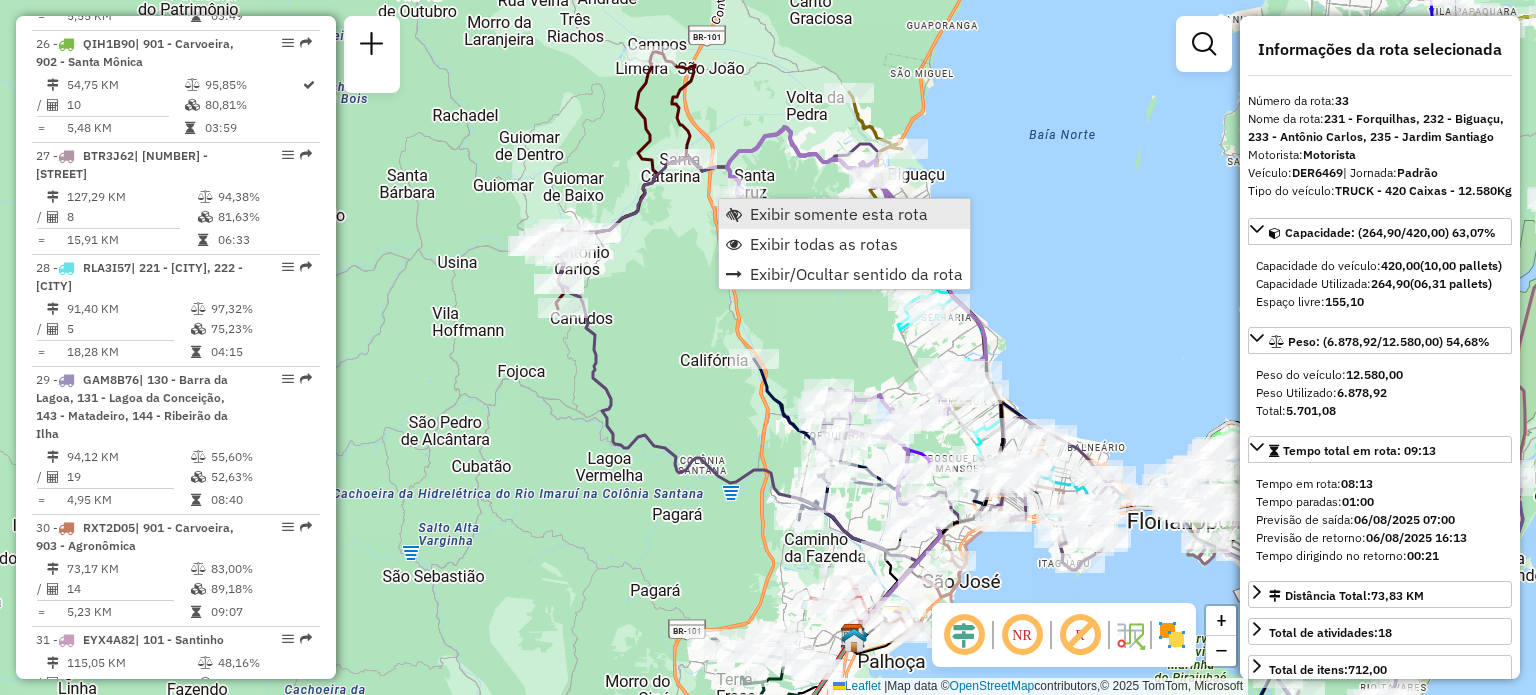scroll, scrollTop: 4444, scrollLeft: 0, axis: vertical 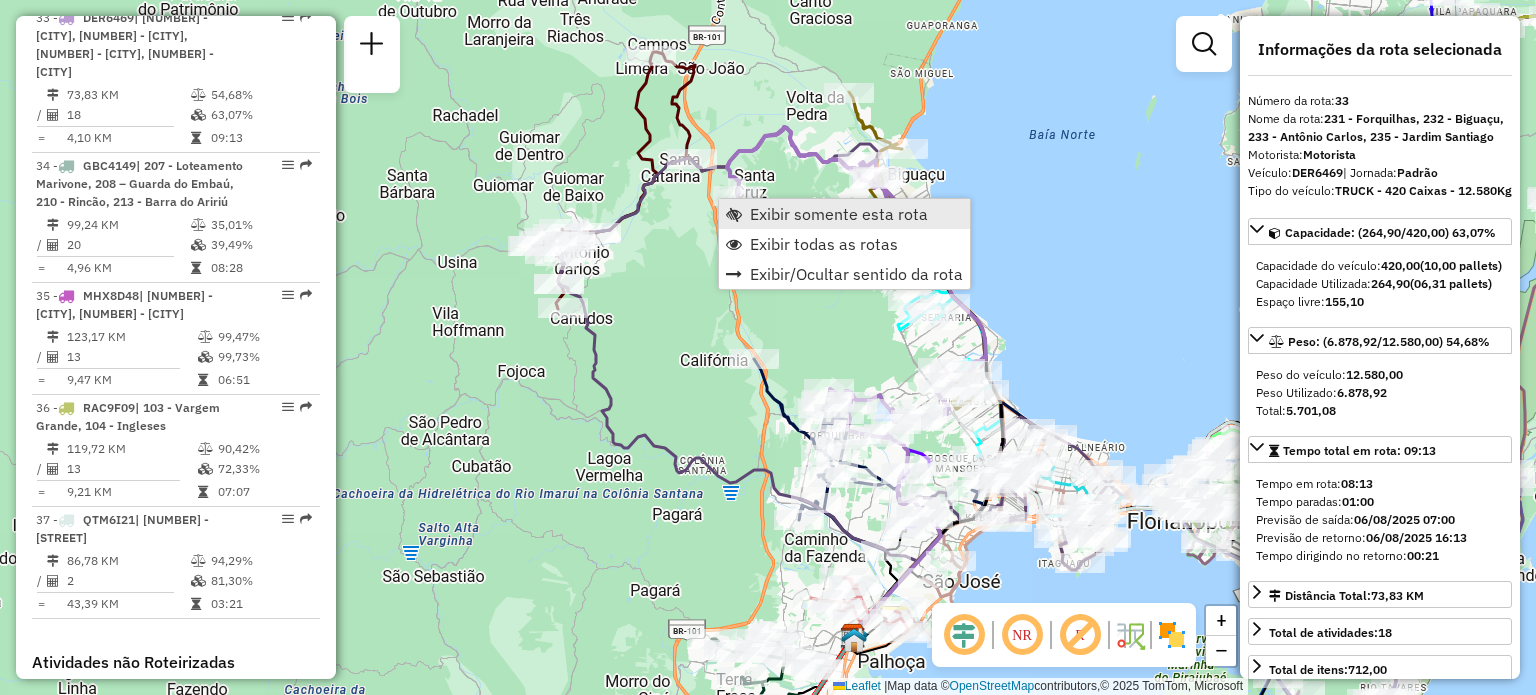 click on "Exibir somente esta rota" at bounding box center (839, 214) 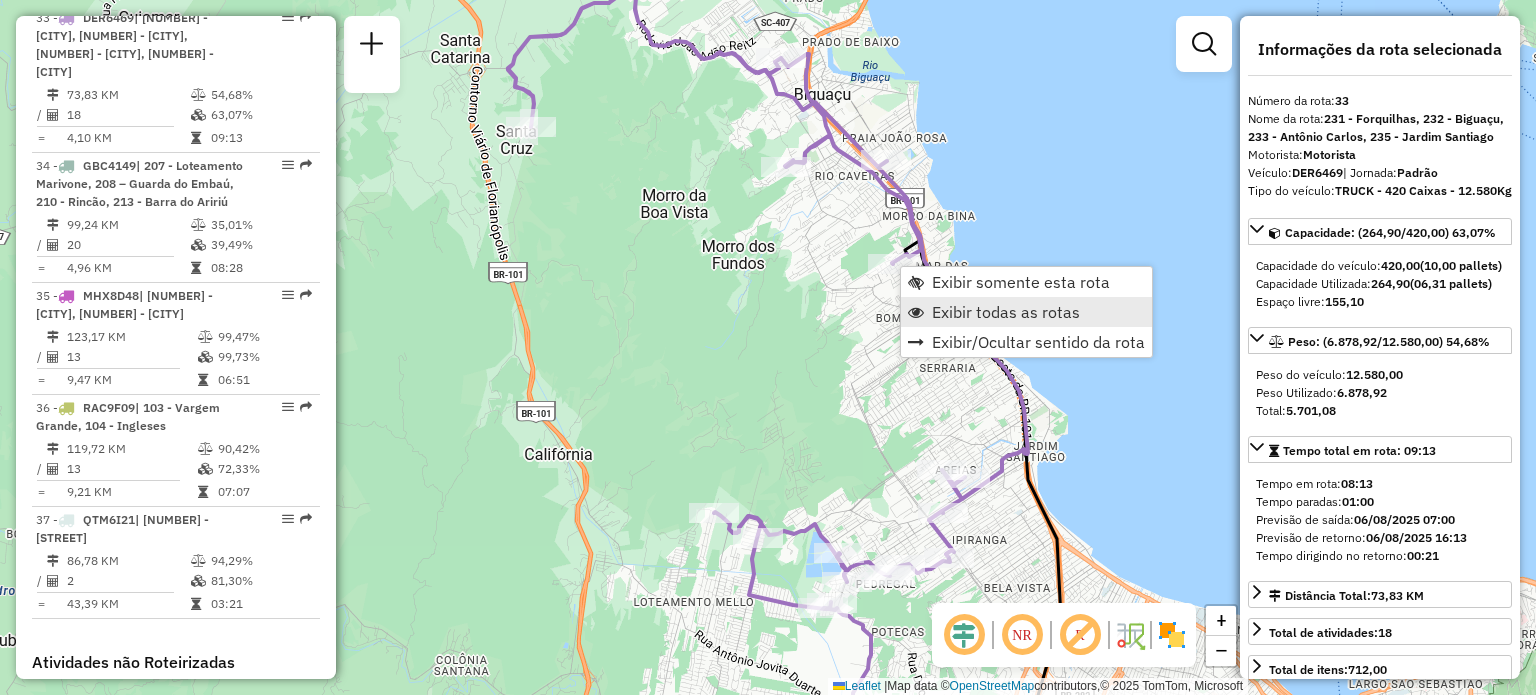 click on "Exibir todas as rotas" at bounding box center [1006, 312] 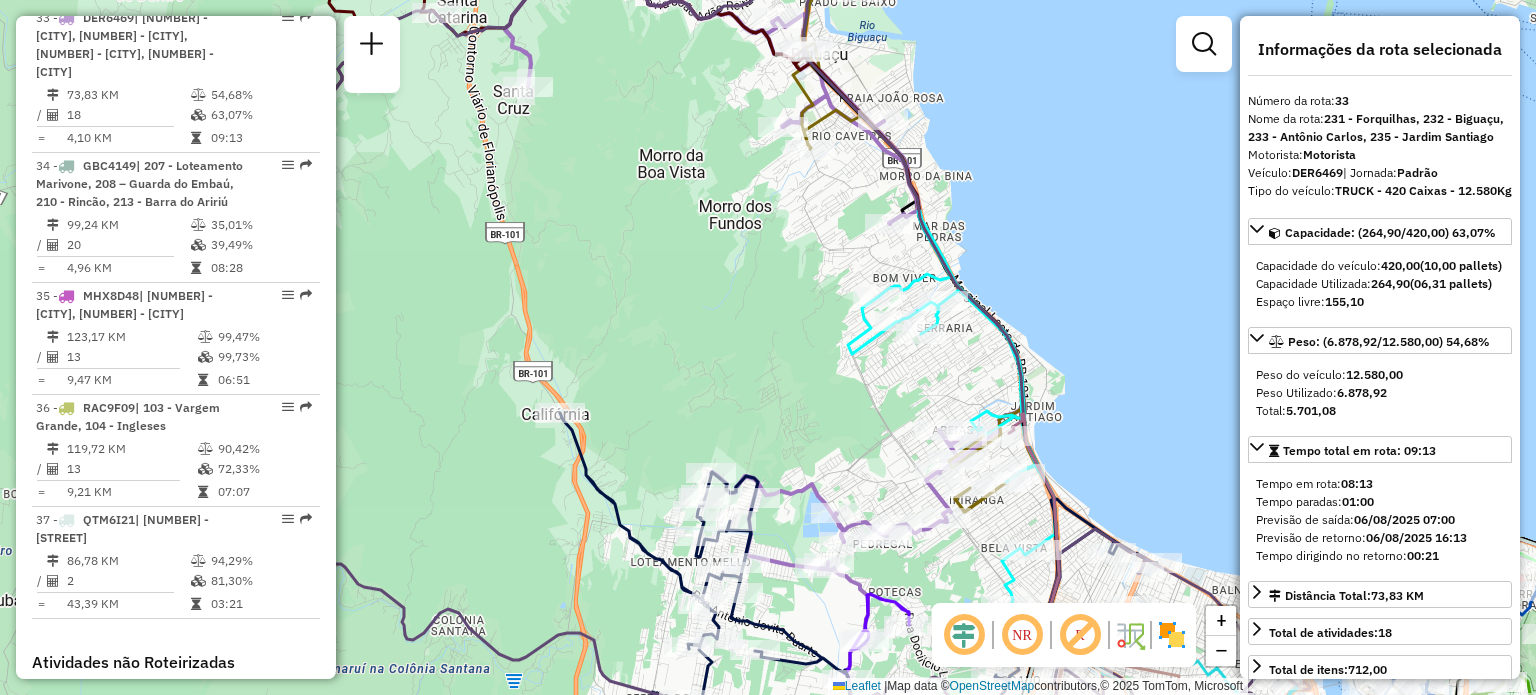 drag, startPoint x: 1074, startPoint y: 389, endPoint x: 1000, endPoint y: 217, distance: 187.24316 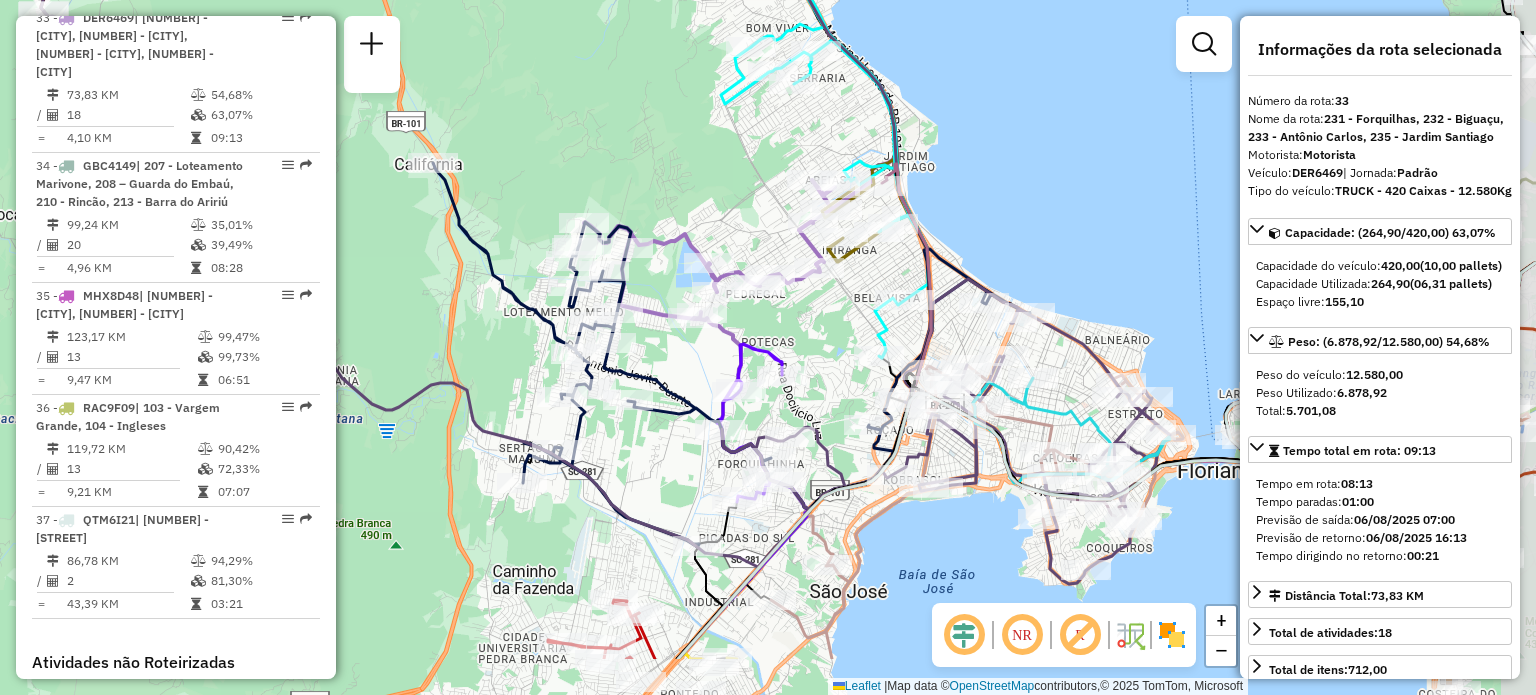 drag, startPoint x: 980, startPoint y: 535, endPoint x: 940, endPoint y: 451, distance: 93.03763 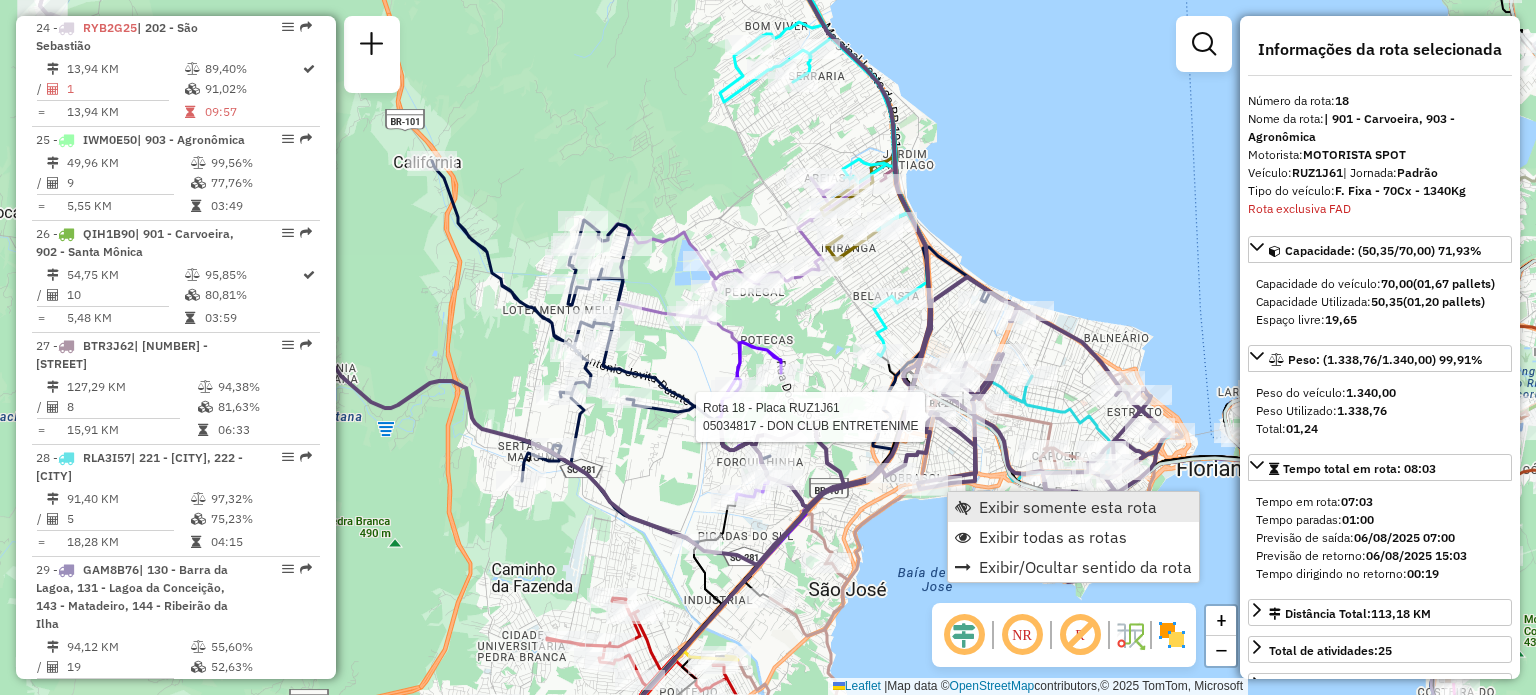 scroll, scrollTop: 2748, scrollLeft: 0, axis: vertical 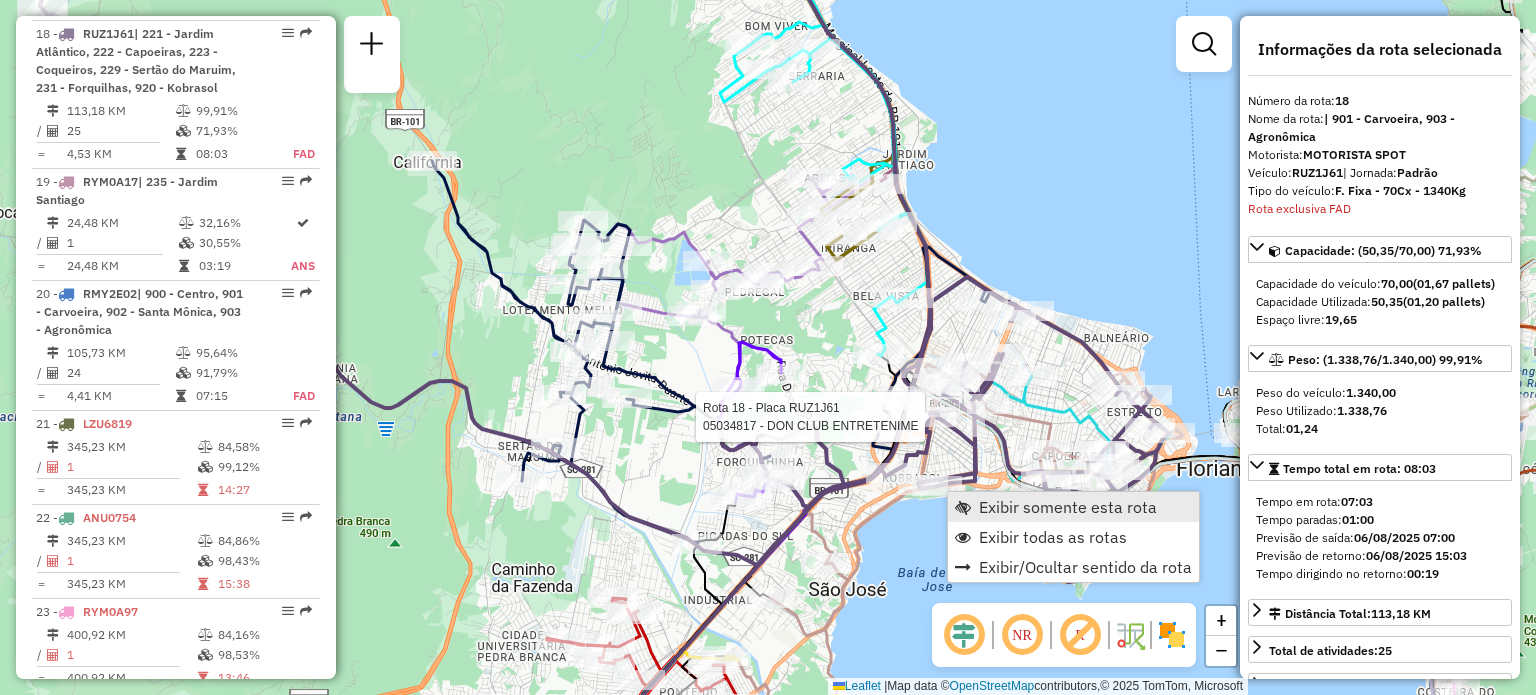 click on "Exibir somente esta rota" at bounding box center (1073, 507) 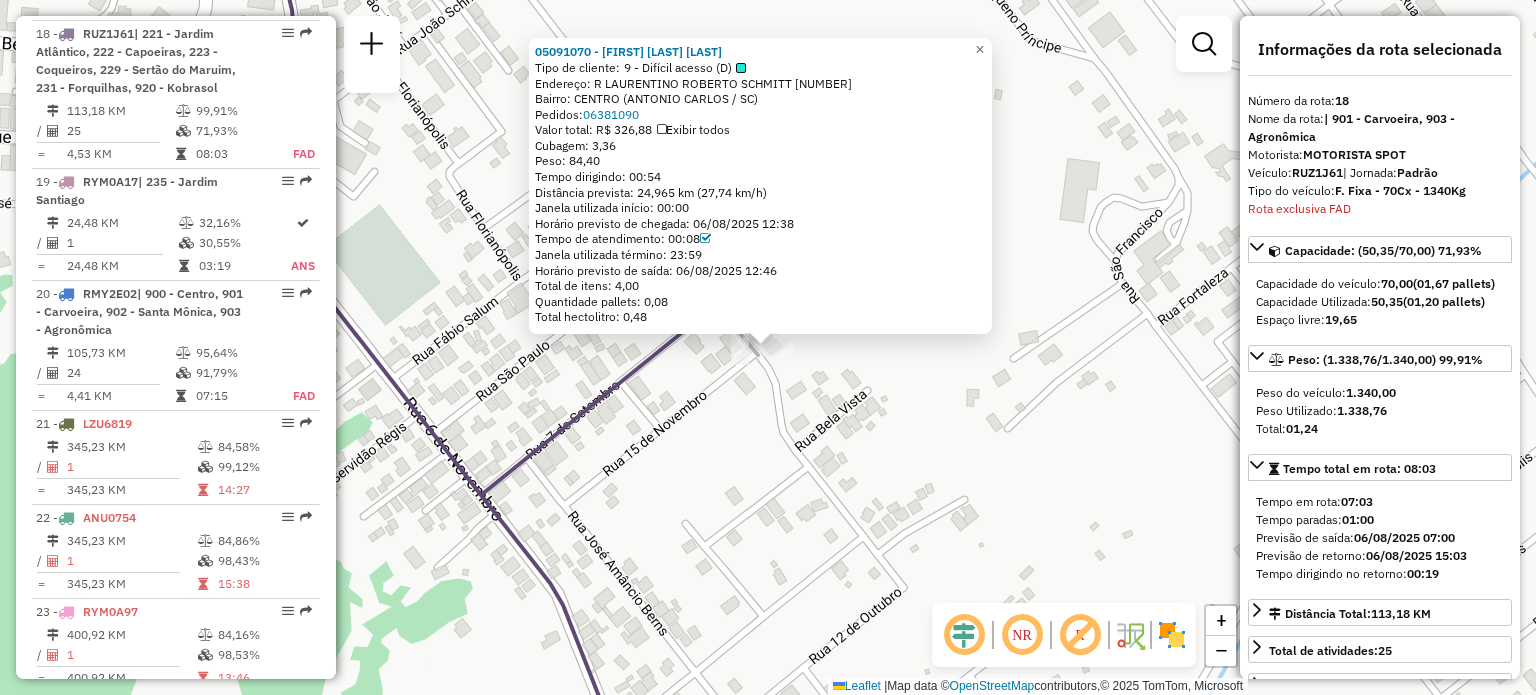 click on "[POSTAL_CODE] - [FIRST] [LAST] Tipo de cliente:   9 - Difícil acesso (D)   Endereço: R   [STREET_NAME]    99   Bairro: [NEIGHBORHOOD] ([CITY] / [STATE])   Pedidos:  06381090   Valor total: R$ 326,88   Exibir todos   Cubagem: 3,36  Peso: 84,40  Tempo dirigindo: 00:54   Distância prevista: 24,965 km (27,74 km/h)   Janela utilizada início: 00:00   Horário previsto de chegada: 06/08/2025 12:38   Tempo de atendimento: 00:08   Janela utilizada término: 23:59   Horário previsto de saída: 06/08/2025 12:46   Total de itens: 4,00   Quantidade pallets: 0,08   Total hectolitro: 0,48  × Janela de atendimento Grade de atendimento Capacidade Transportadoras Veículos Cliente Pedidos  Rotas Selecione os dias de semana para filtrar as janelas de atendimento  Seg   Ter   Qua   Qui   Sex   Sáb   Dom  Informe o período da janela de atendimento: De: Até:  Filtrar exatamente a janela do cliente  Considerar janela de atendimento padrão  Selecione os dias de semana para filtrar as grades de atendimento  Seg   Ter   Qua   Qui   Sex   Sáb   Dom  +" 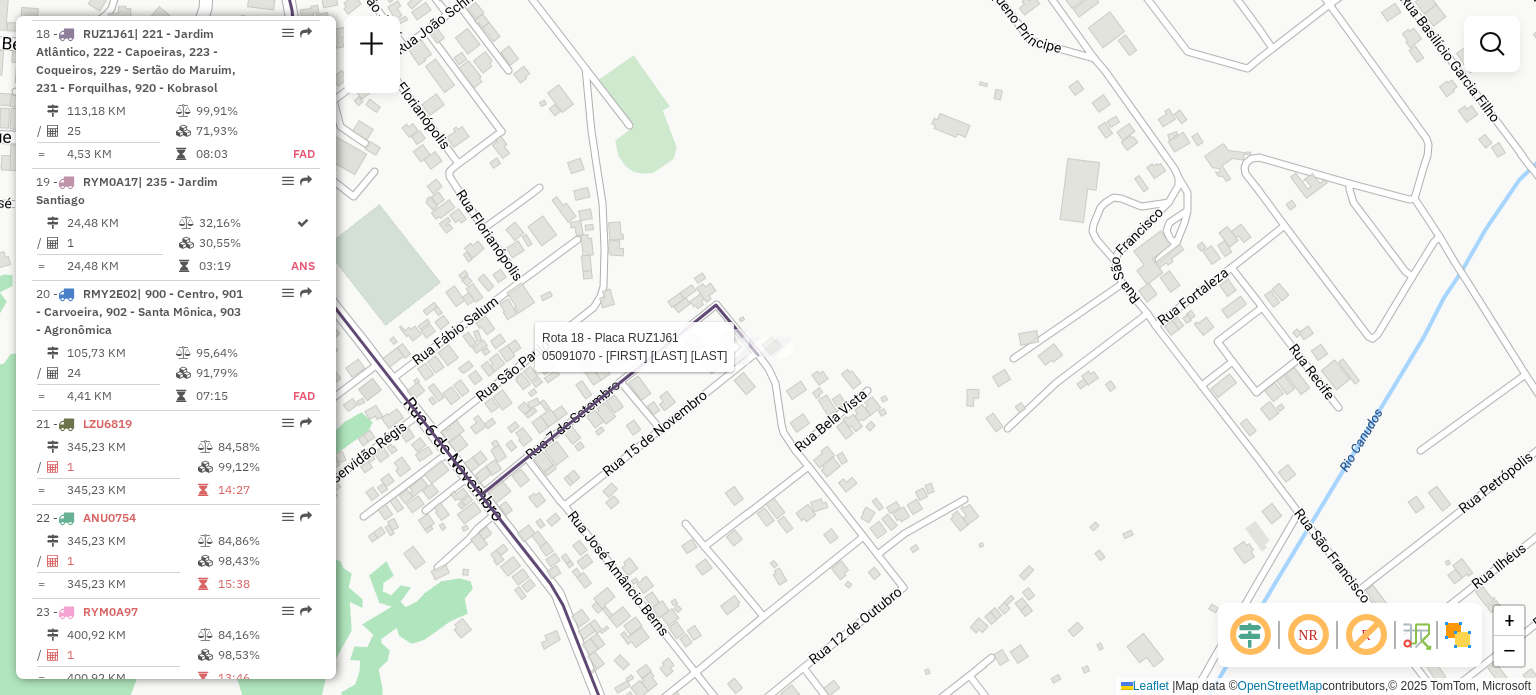 select on "**********" 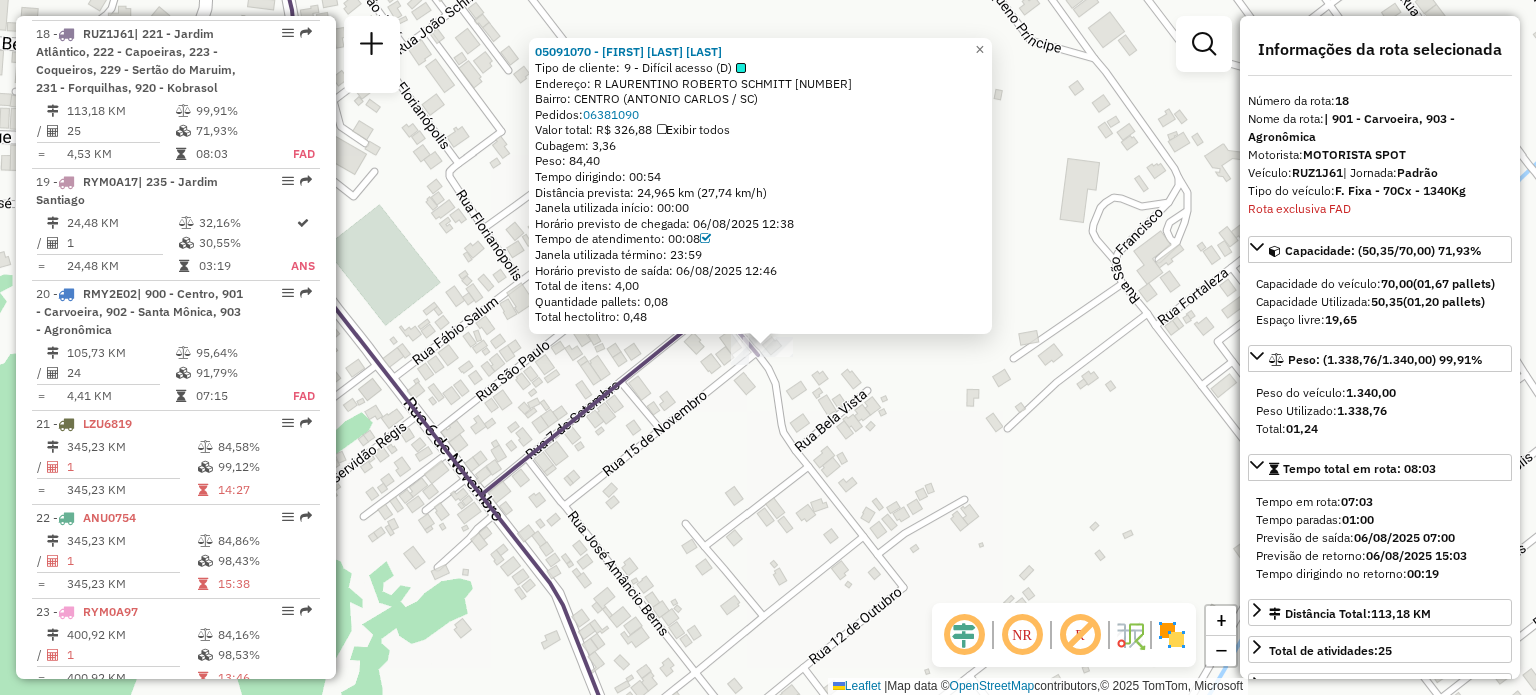 click on "Rota 18 - Placa RUZ1J61  [NUMBER] - [FIRST] [LAST] [NUMBER] - [FIRST] [LAST]  Tipo de cliente:   9 - Difícil acesso (D)   Endereço: R   LAURENTINO ROBERTO SCHMITT    [NUMBER]   Bairro: [NEIGHBORHOOD] ([CITY] / [STATE])   Pedidos:  [NUMBER]   Valor total: R$ [PRICE]   Exibir todos   Cubagem: [NUMBER]  Peso: [NUMBER]  Tempo dirigindo: [TIME]   Distância prevista: [NUMBER] km ([NUMBER] km/h)   Janela utilizada início: [TIME]   Horário previsto de chegada: [DATE] [TIME]   Tempo de atendimento: [TIME]   Janela utilizada término: [TIME]   Total de itens: [NUMBER]   Quantidade pallets: [NUMBER]   Total hectolitro: [NUMBER]  × Janela de atendimento Grade de atendimento Capacidade Transportadoras Veículos Cliente Pedidos  Rotas Selecione os dias de semana para filtrar as janelas de atendimento  Seg   Ter   Qua   Qui   Sex   Sáb   Dom  Informe o período da janela de atendimento: De: Até:  Filtrar exatamente a janela do cliente  Considerar janela de atendimento padrão   Seg   Ter  De:" 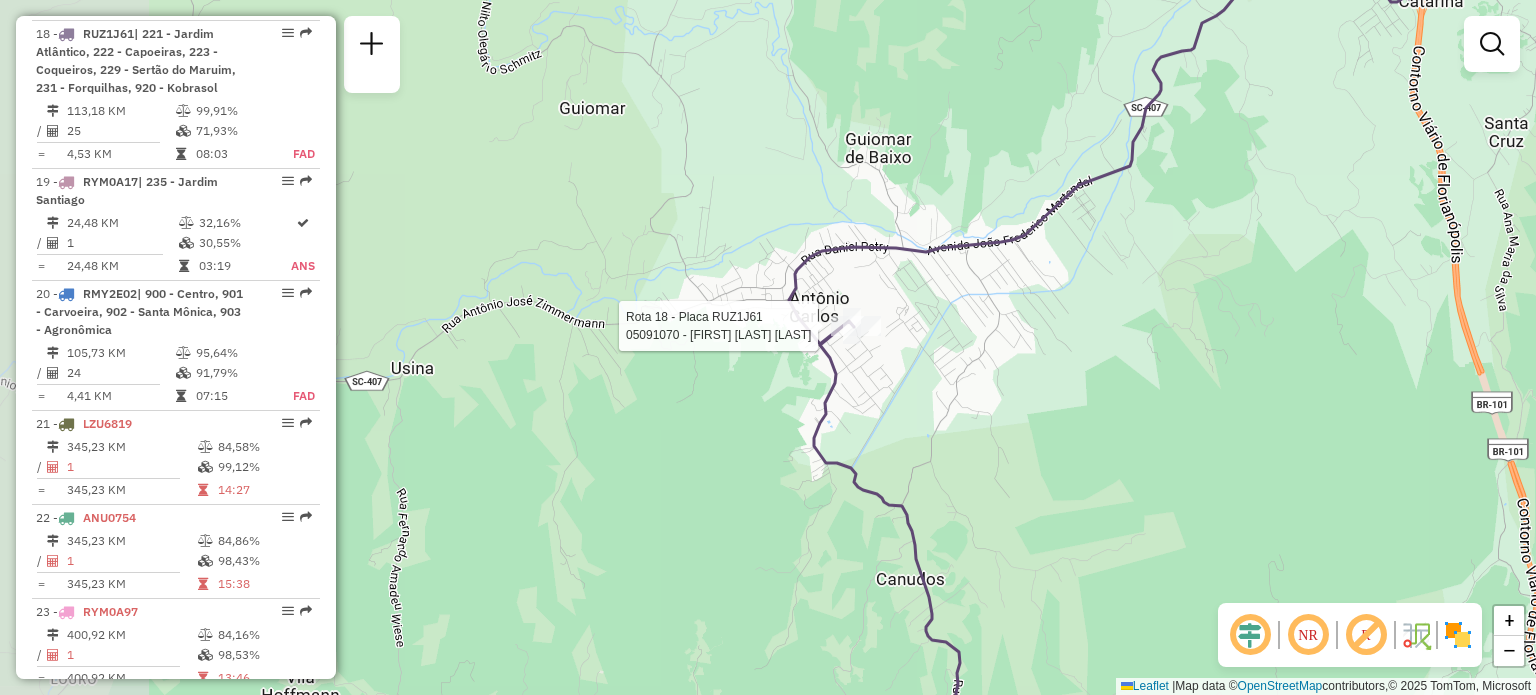 select on "**********" 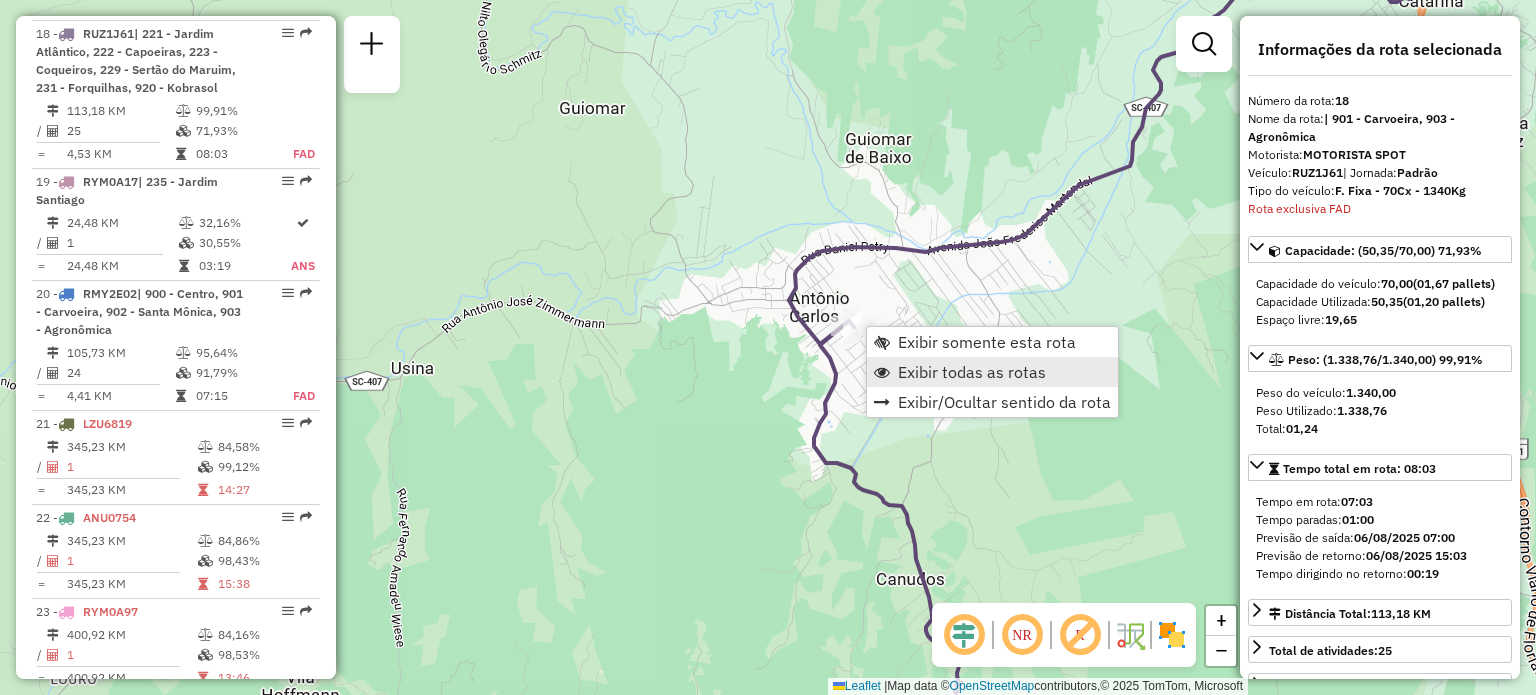 click on "Exibir todas as rotas" at bounding box center (992, 372) 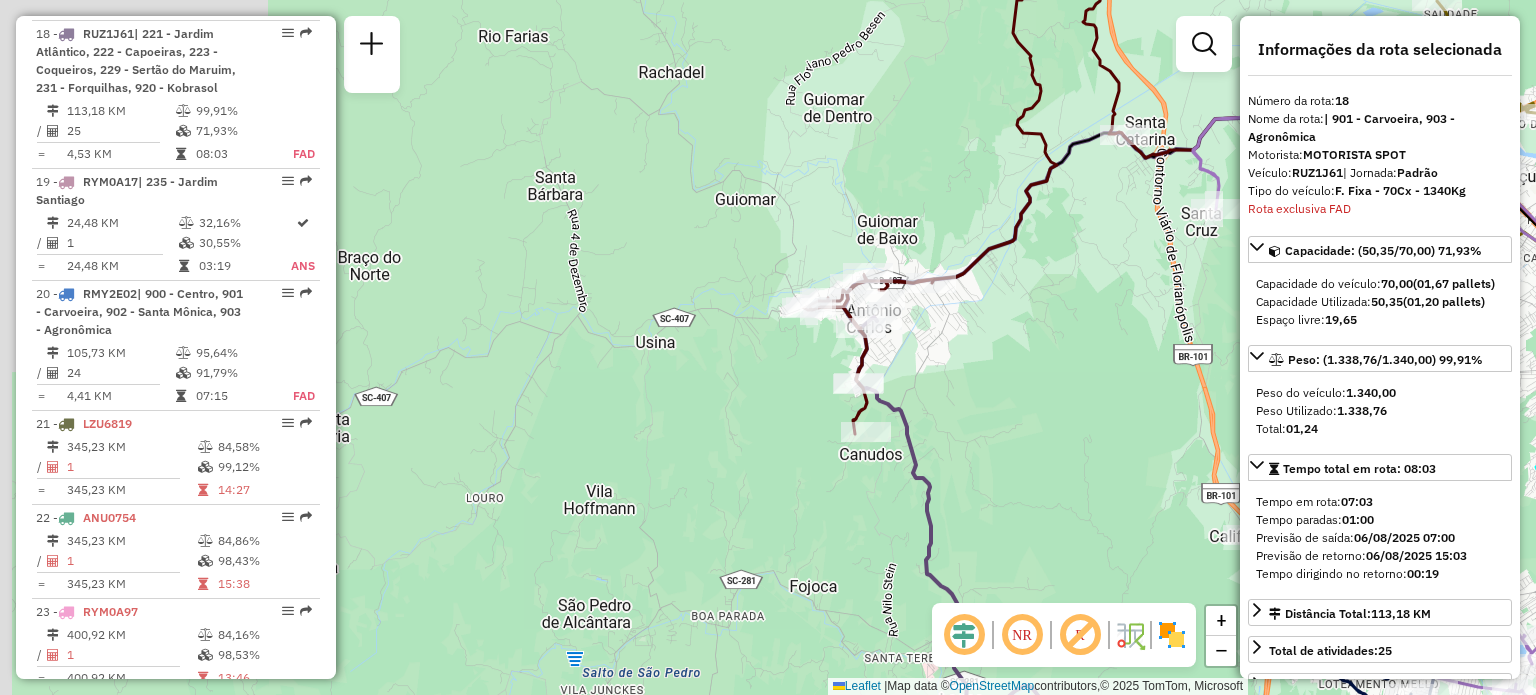 drag, startPoint x: 1009, startPoint y: 310, endPoint x: 887, endPoint y: 339, distance: 125.39936 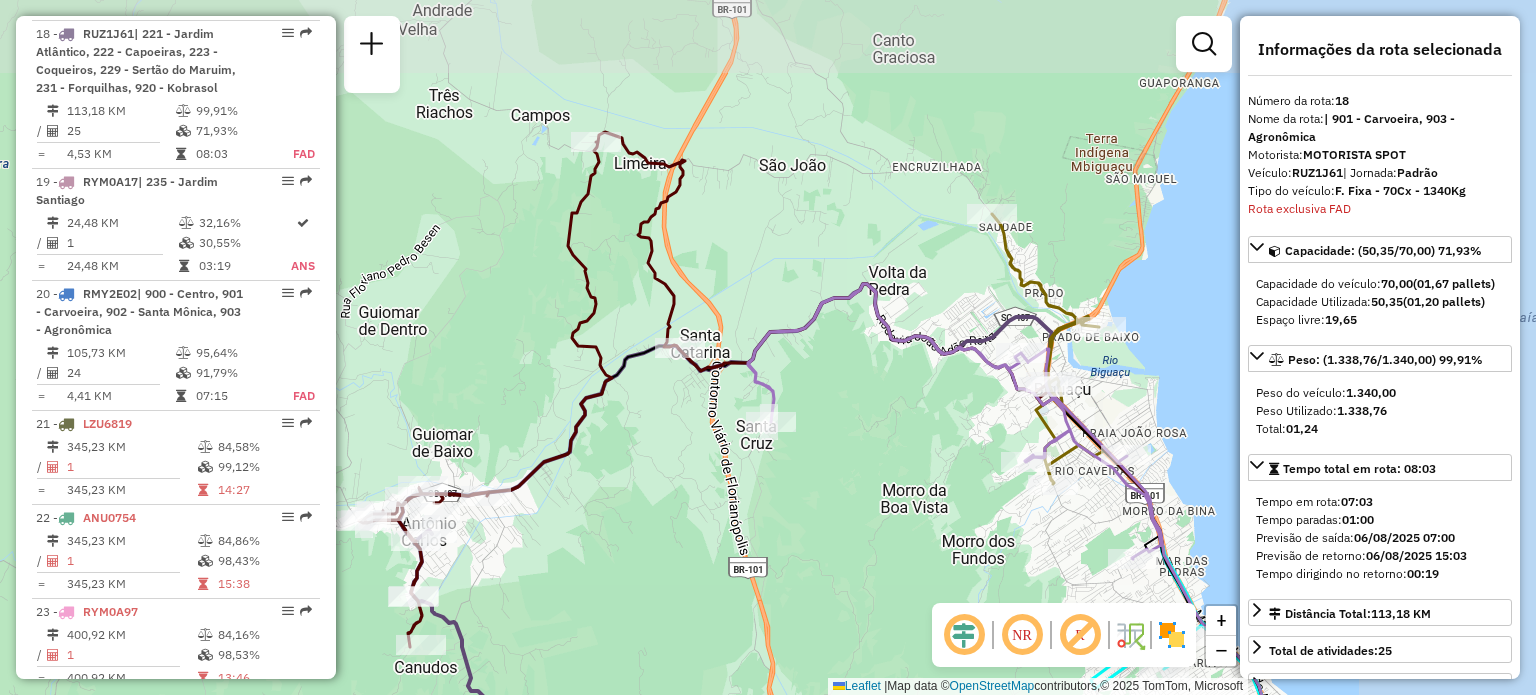 drag, startPoint x: 1070, startPoint y: 139, endPoint x: 745, endPoint y: 324, distance: 373.96524 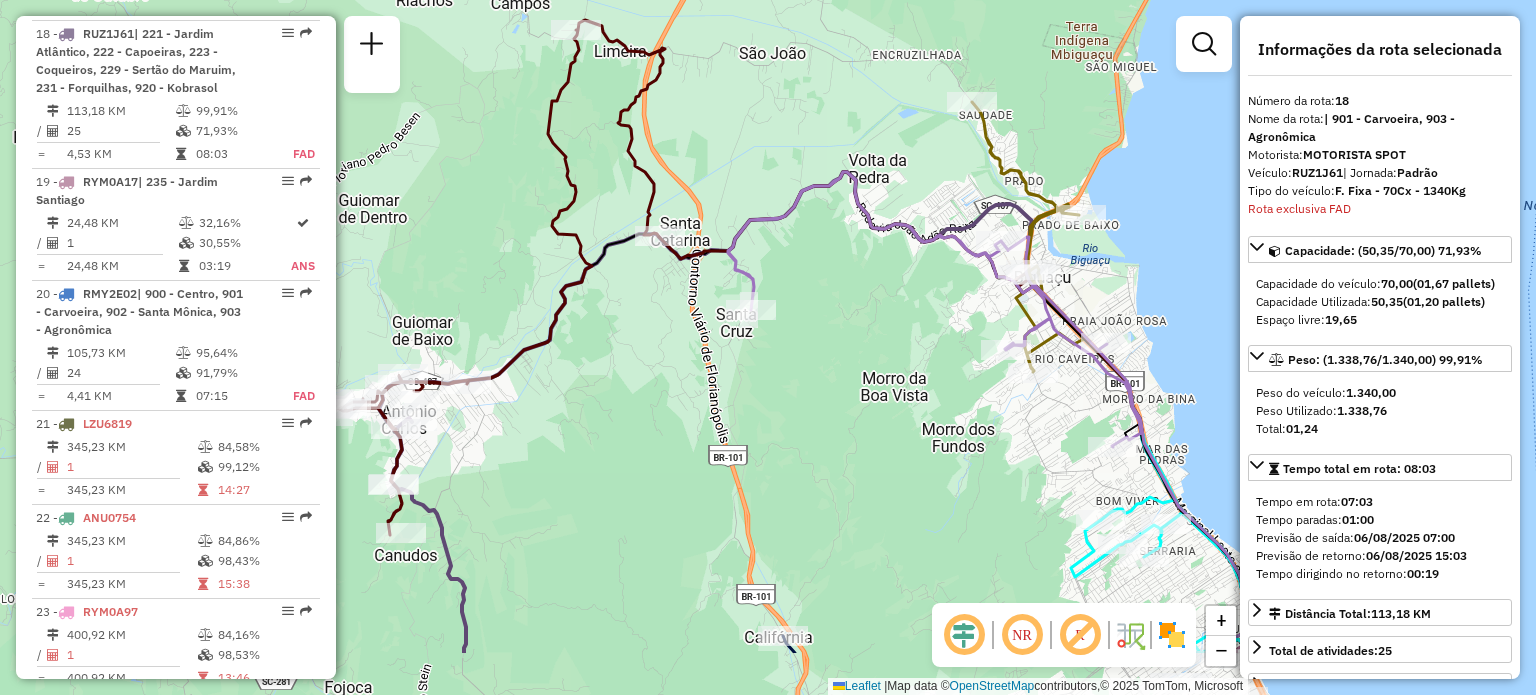 drag, startPoint x: 919, startPoint y: 345, endPoint x: 892, endPoint y: 161, distance: 185.97043 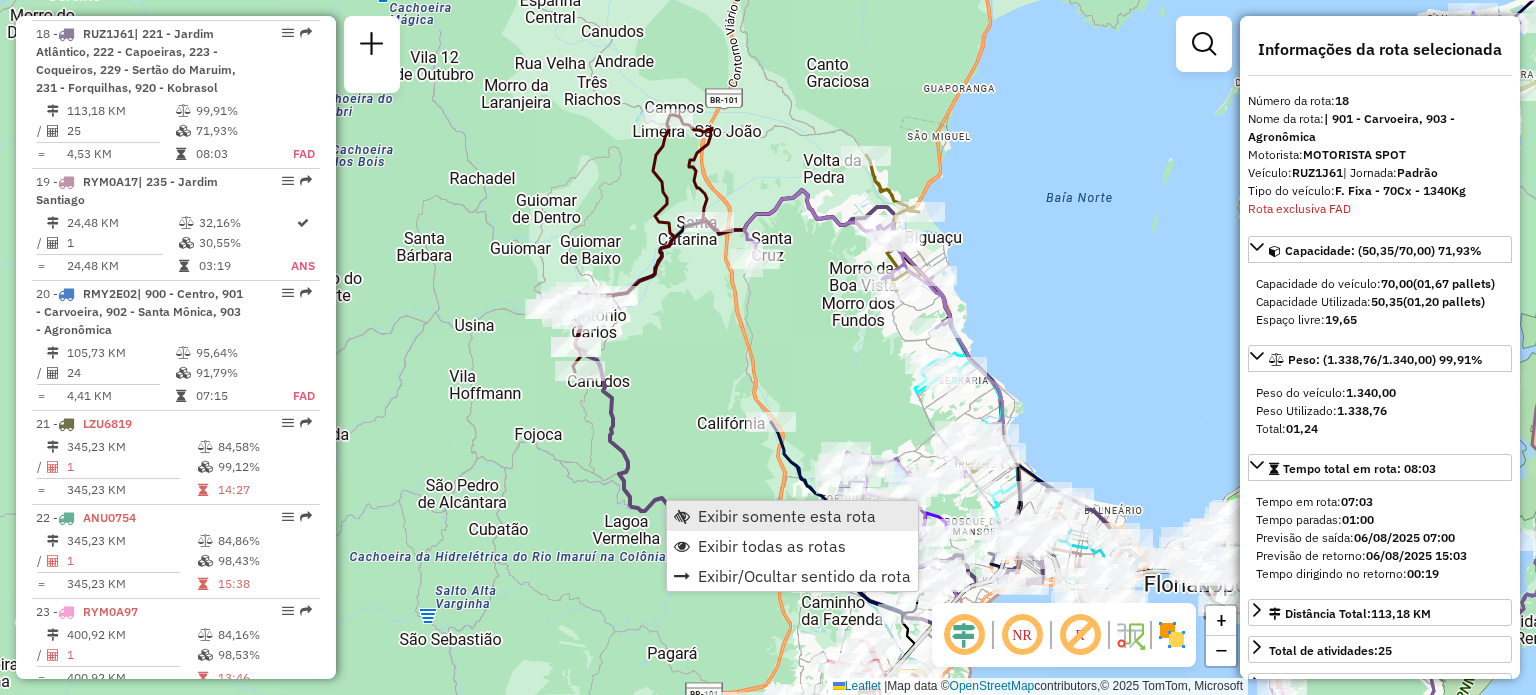 click at bounding box center (682, 516) 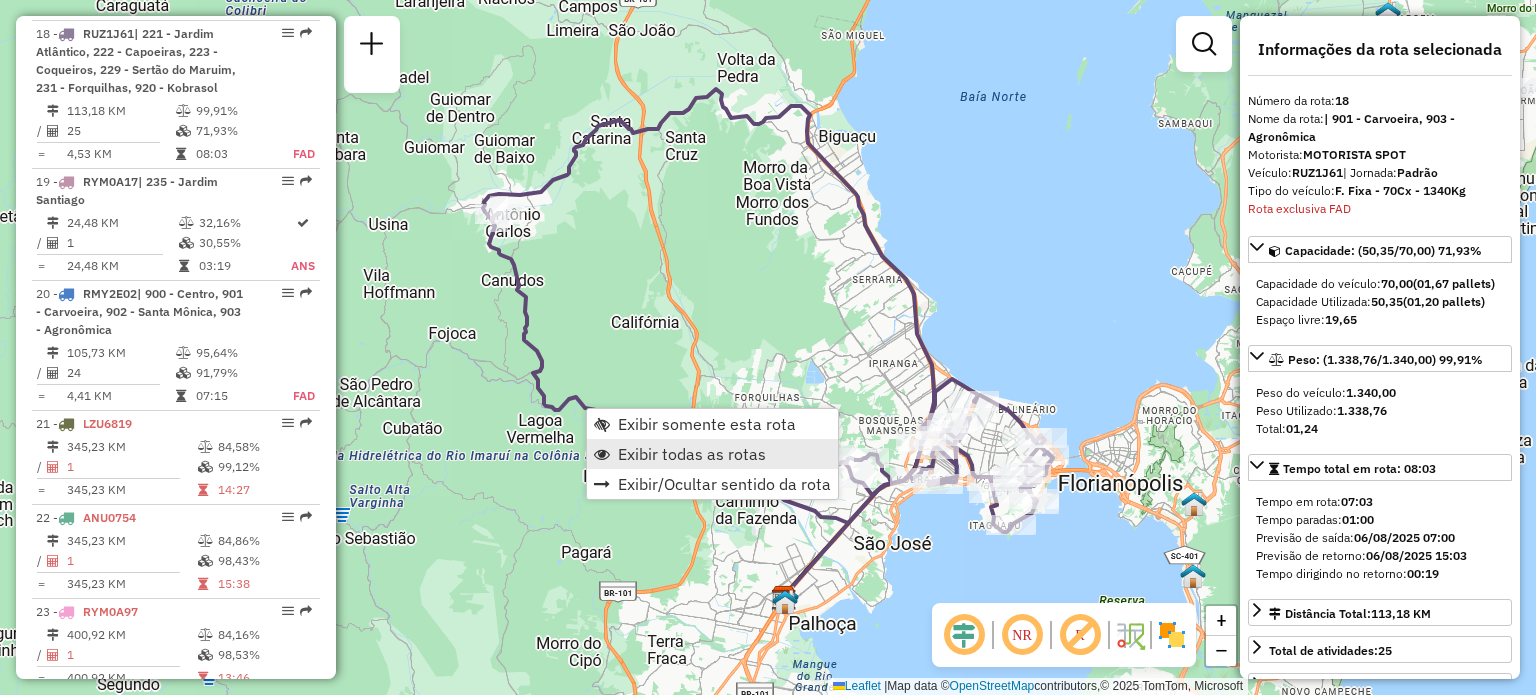 click on "Exibir todas as rotas" at bounding box center [692, 454] 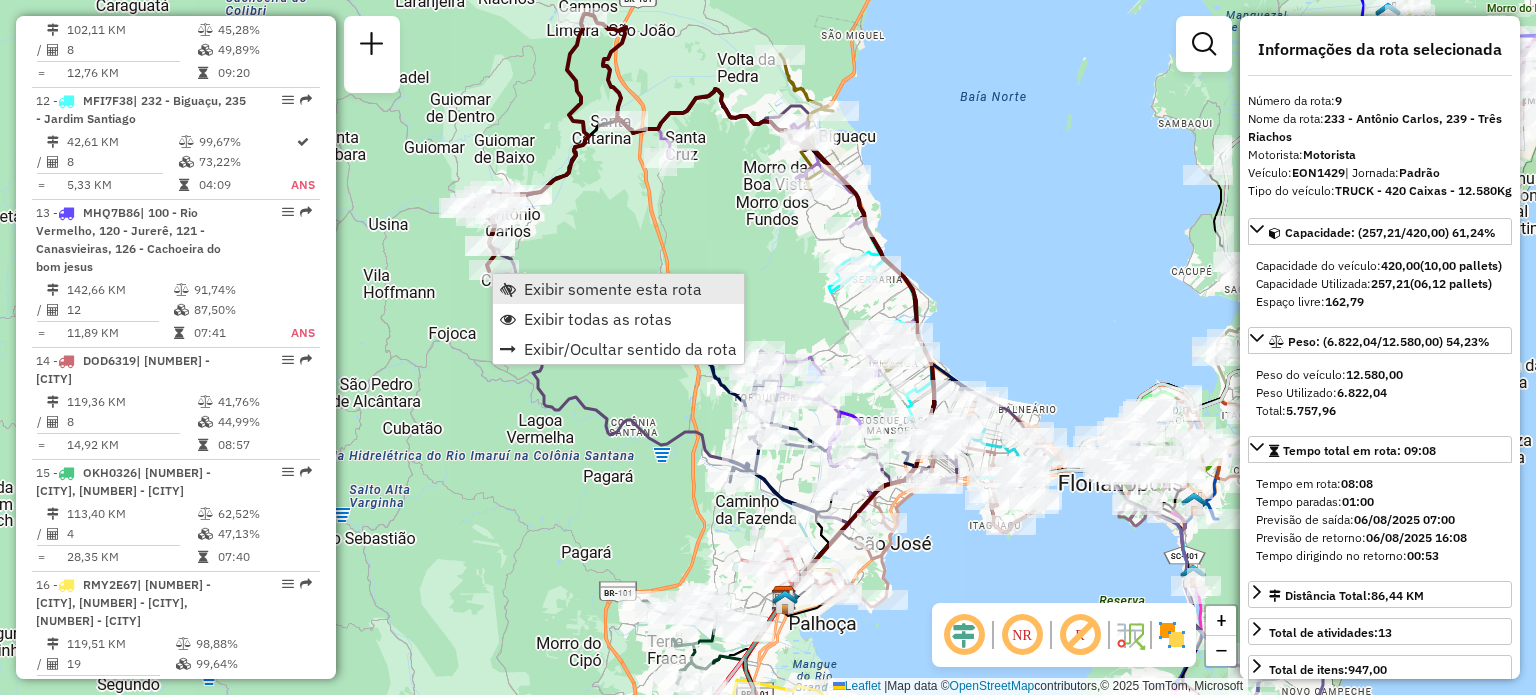scroll, scrollTop: 1688, scrollLeft: 0, axis: vertical 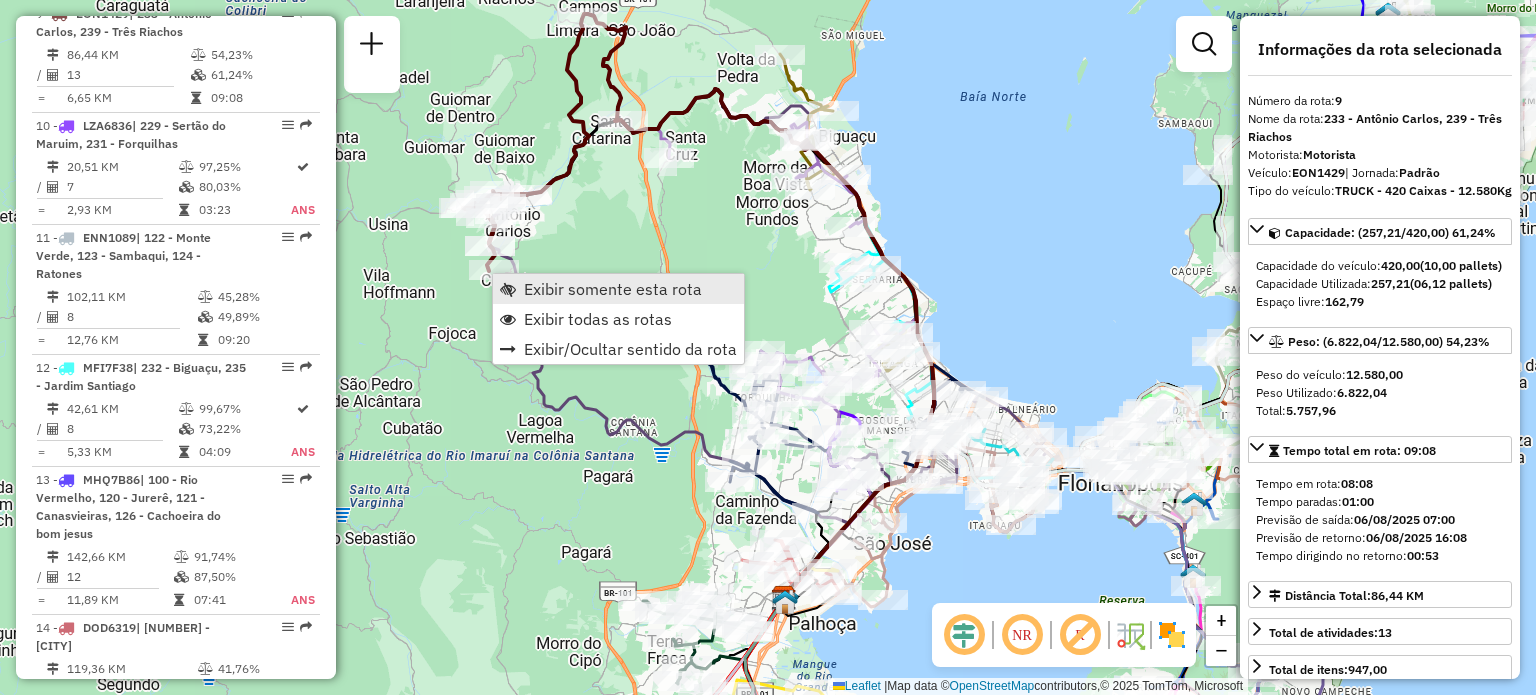 click on "Exibir somente esta rota" at bounding box center (613, 289) 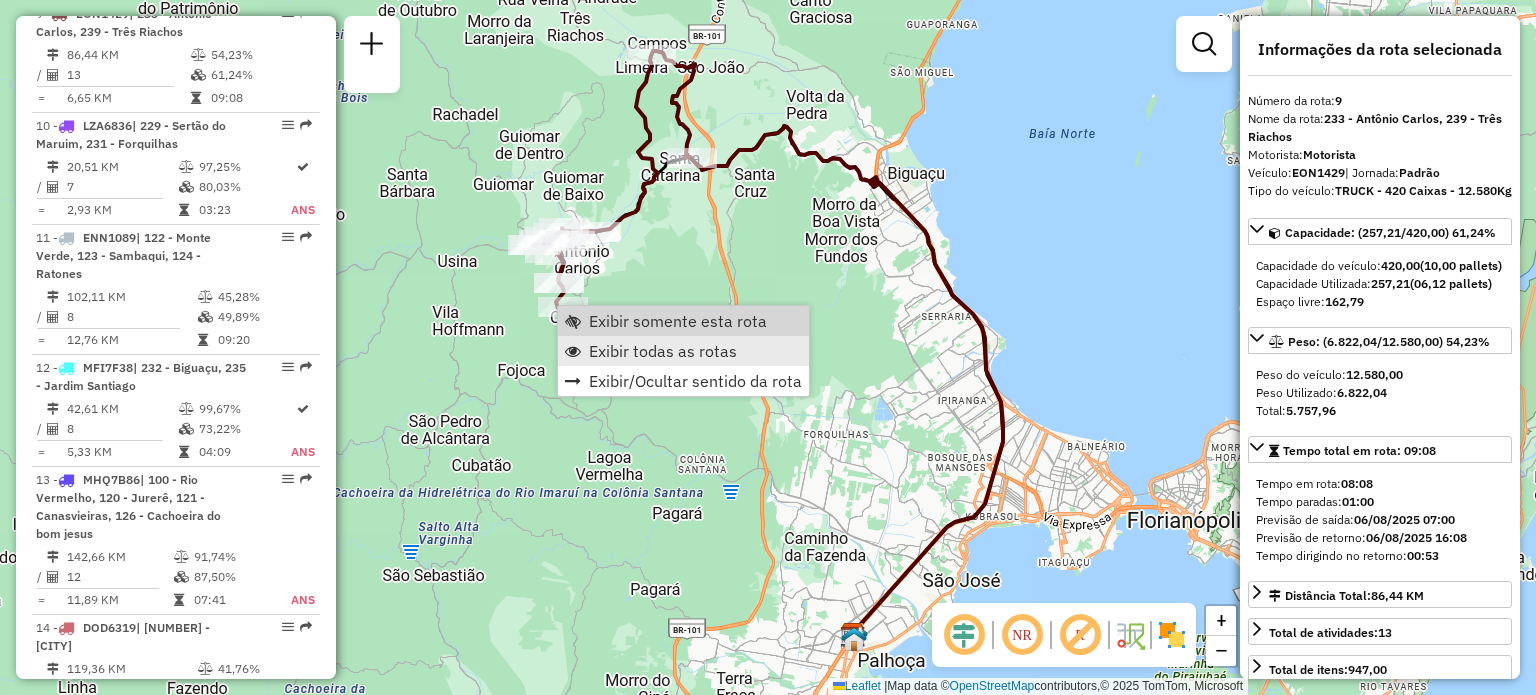 click on "Exibir todas as rotas" at bounding box center [663, 351] 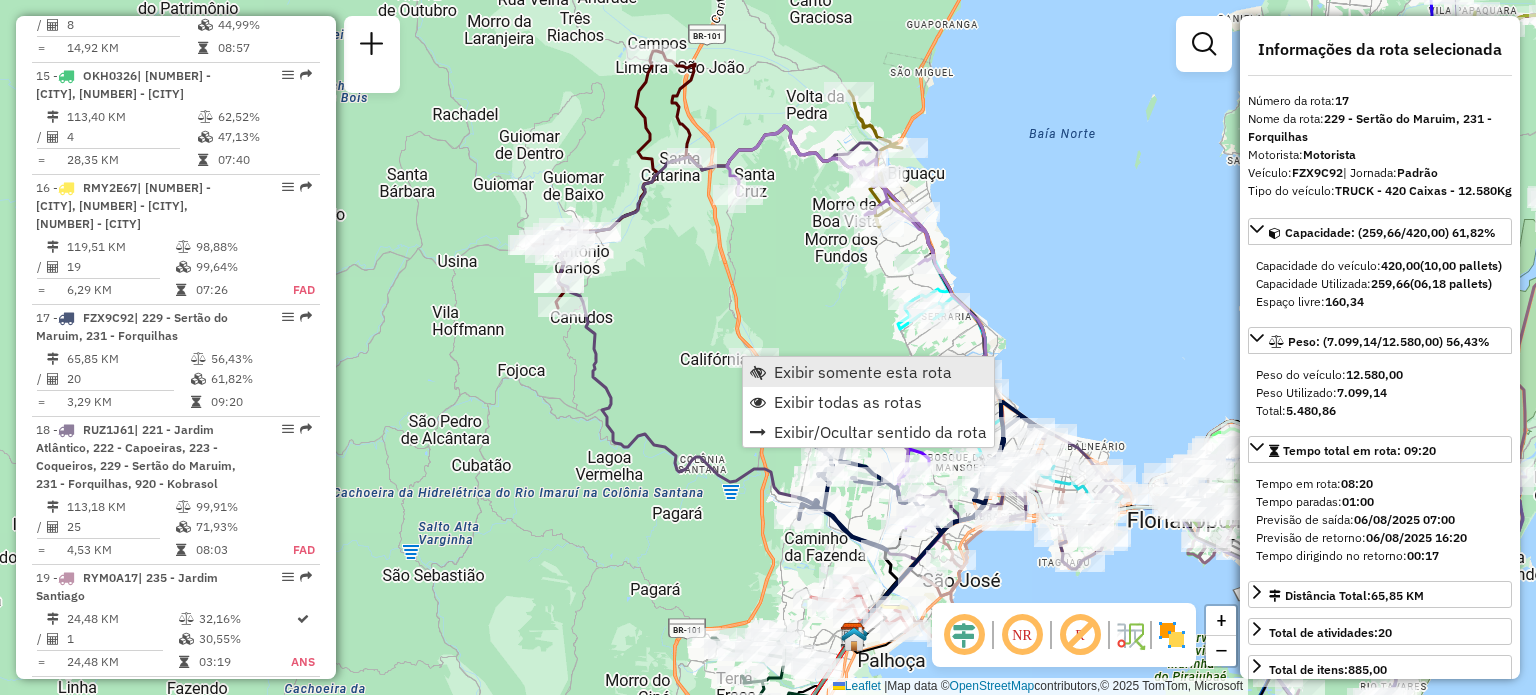 scroll, scrollTop: 2638, scrollLeft: 0, axis: vertical 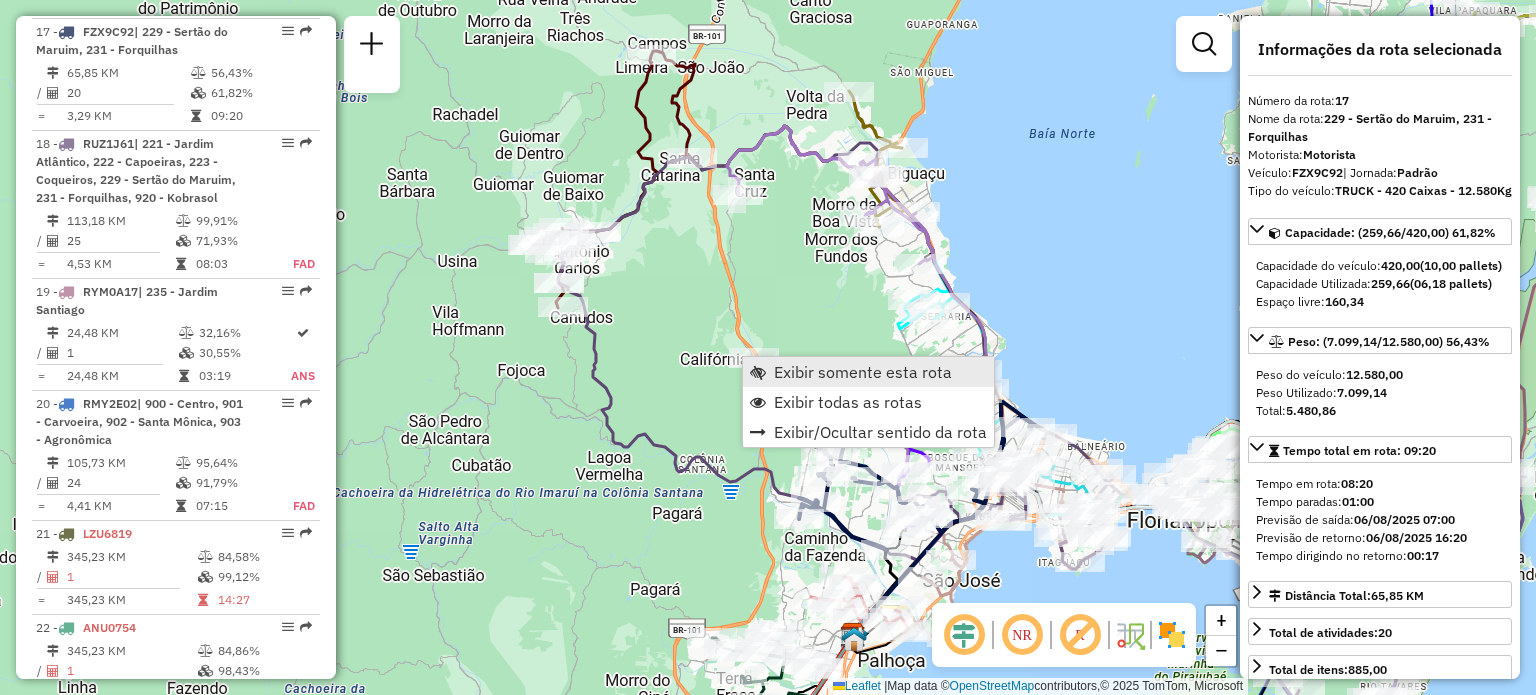 click on "Exibir somente esta rota" at bounding box center (863, 372) 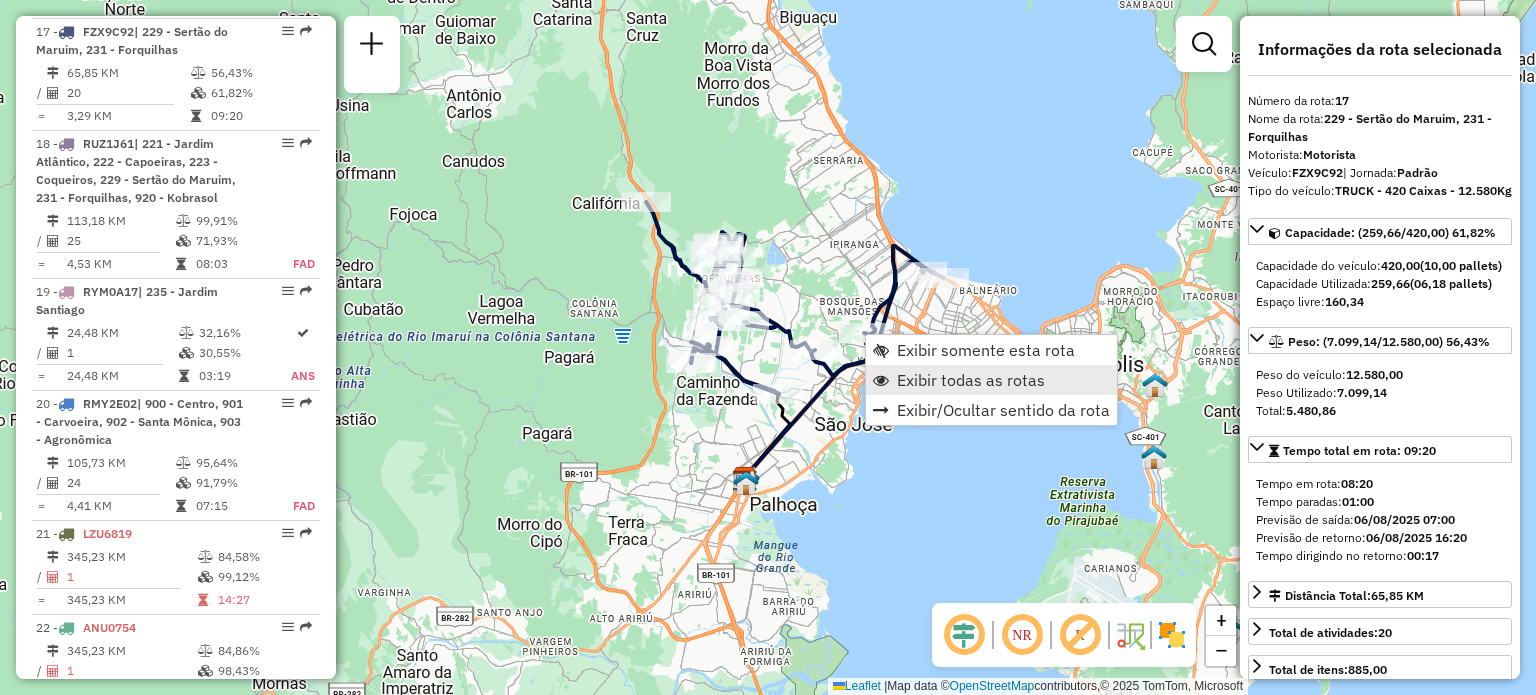 click on "Exibir todas as rotas" at bounding box center (971, 380) 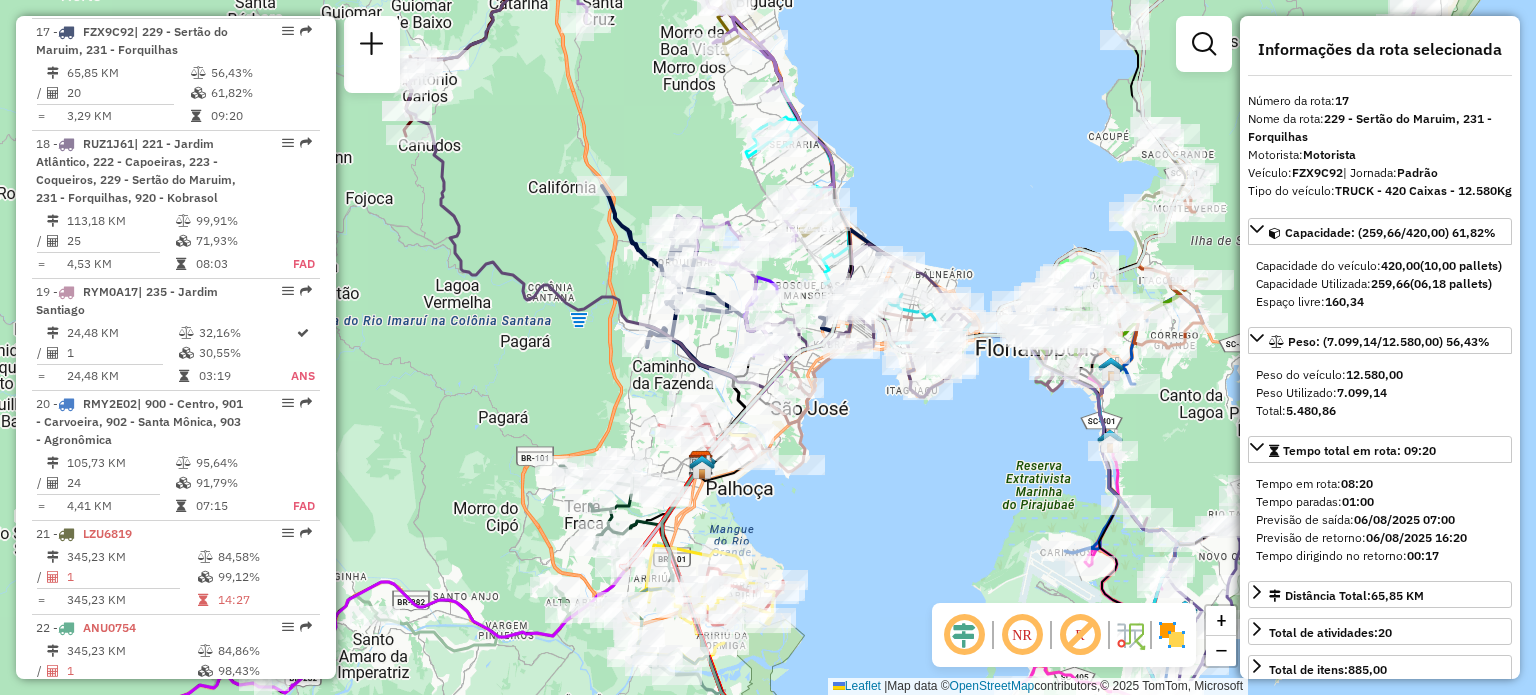 drag, startPoint x: 1052, startPoint y: 436, endPoint x: 997, endPoint y: 421, distance: 57.00877 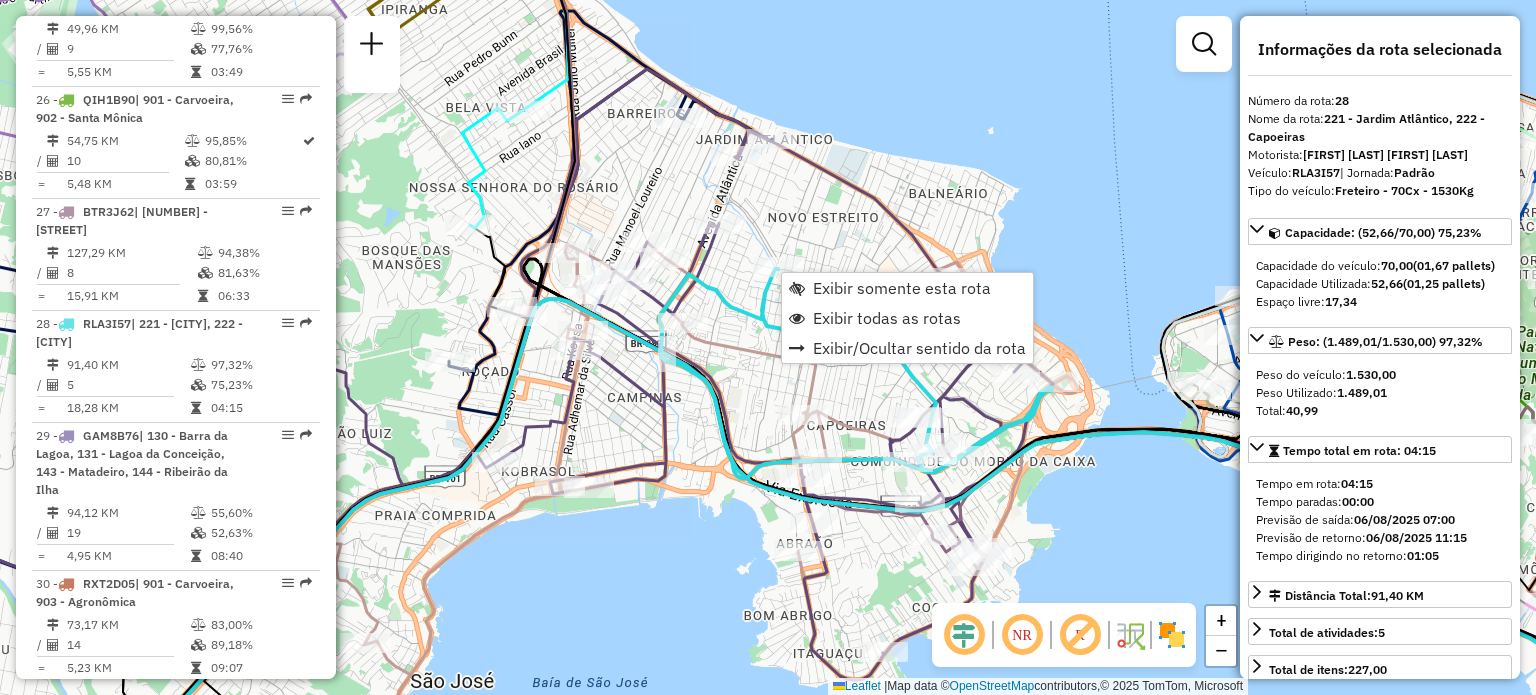 scroll, scrollTop: 3867, scrollLeft: 0, axis: vertical 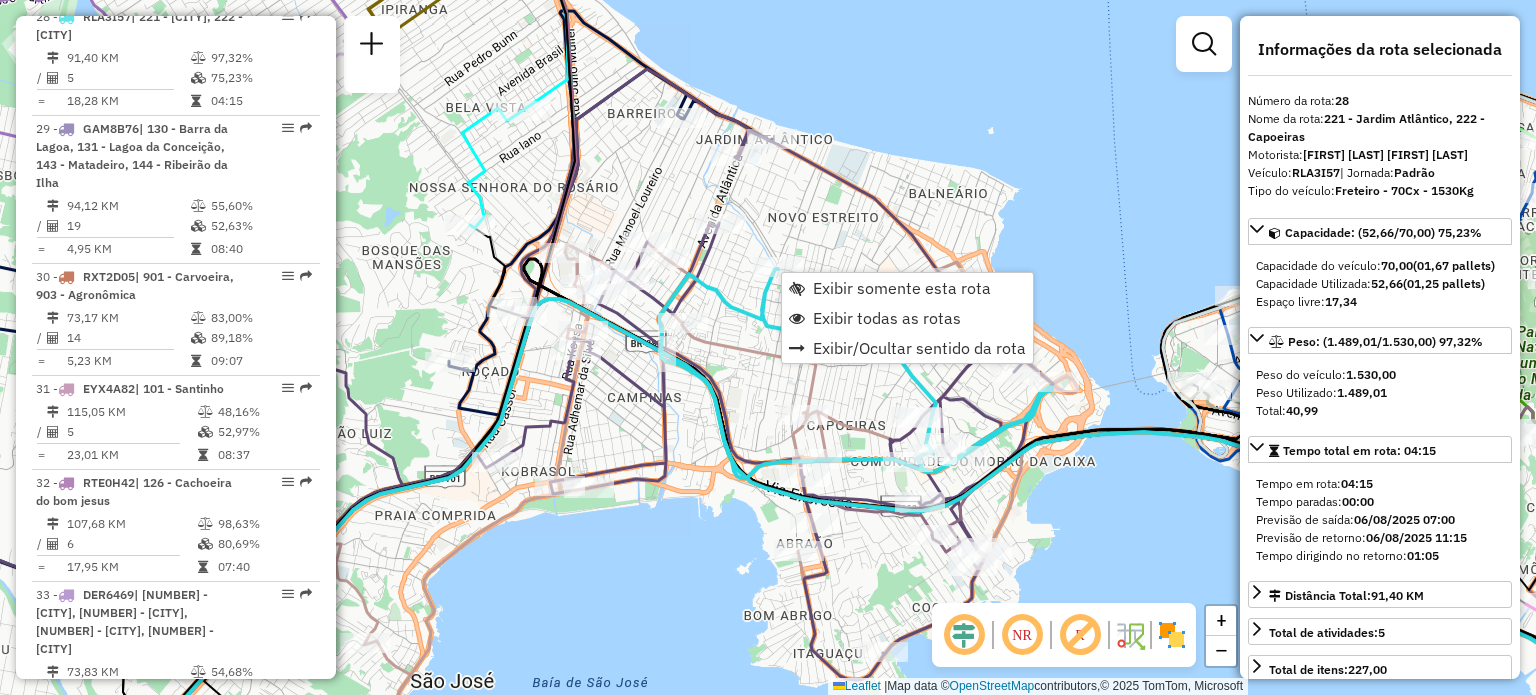 click on "Rota 28 - Placa RLA3I57  05091097 - [FIRST] [LAST] FAGUN Janela de atendimento Grade de atendimento Capacidade Transportadoras Veículos Cliente Pedidos  Rotas Selecione os dias de semana para filtrar as janelas de atendimento  Seg   Ter   Qua   Qui   Sex   Sáb   Dom  Informe o período da janela de atendimento: De: Até:  Filtrar exatamente a janela do cliente  Considerar janela de atendimento padrão  Selecione os dias de semana para filtrar as grades de atendimento  Seg   Ter   Qua   Qui   Sex   Sáb   Dom   Considerar clientes sem dia de atendimento cadastrado  Clientes fora do dia de atendimento selecionado Filtrar as atividades entre os valores definidos abaixo:  Peso mínimo:   Peso máximo:   Cubagem mínima:   Cubagem máxima:   De:   Até:  Filtrar as atividades entre o tempo de atendimento definido abaixo:  De:   Até:   Considerar capacidade total dos clientes não roteirizados Transportadora: Selecione um ou mais itens Tipo de veículo: Selecione um ou mais itens Veículo: Motorista: Nome: Tipo:" 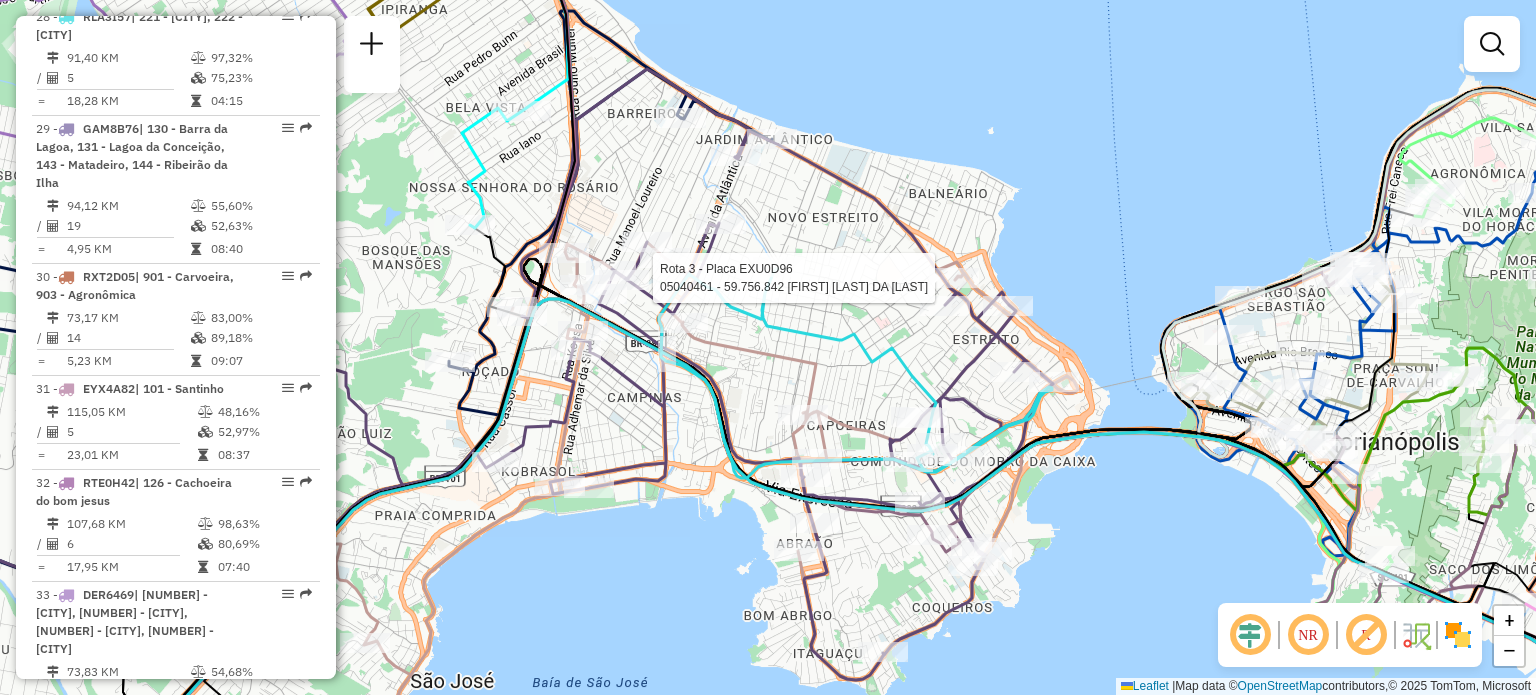 select on "**********" 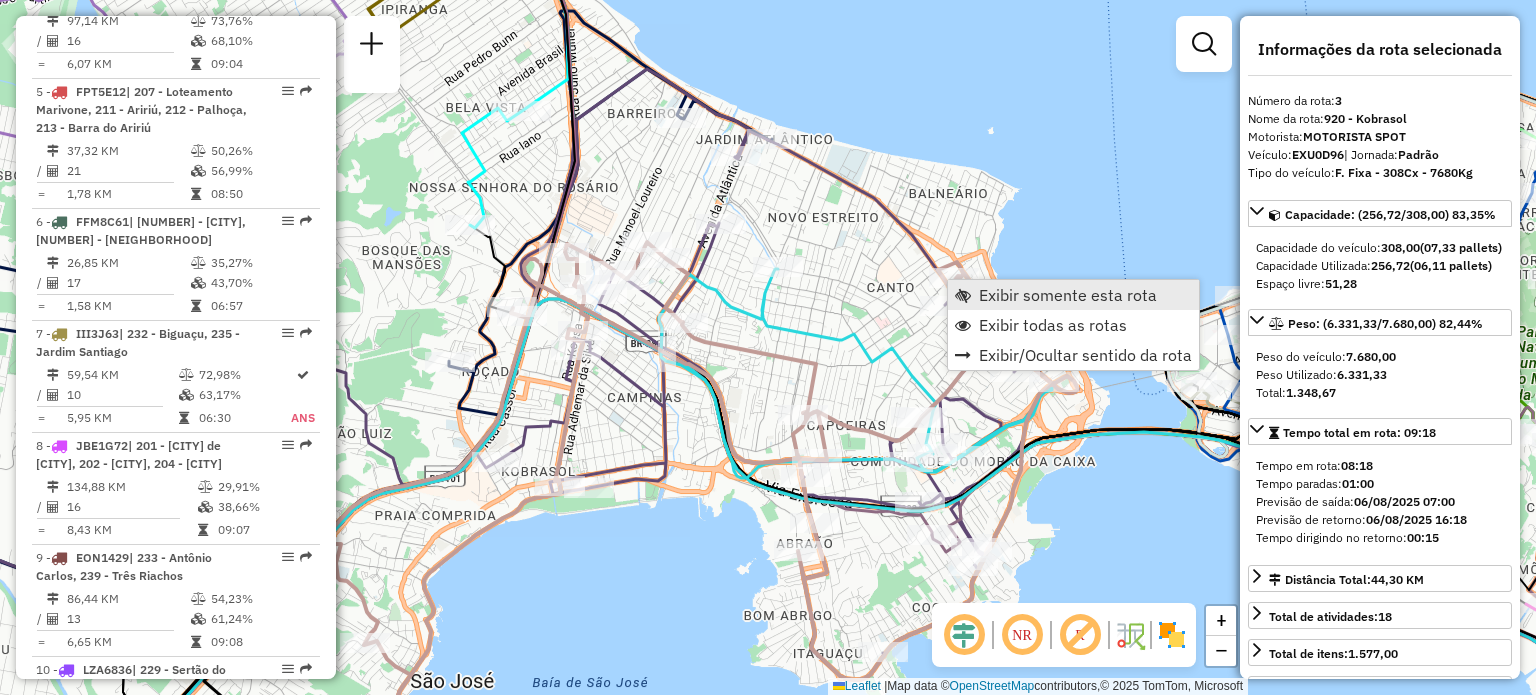 scroll, scrollTop: 1000, scrollLeft: 0, axis: vertical 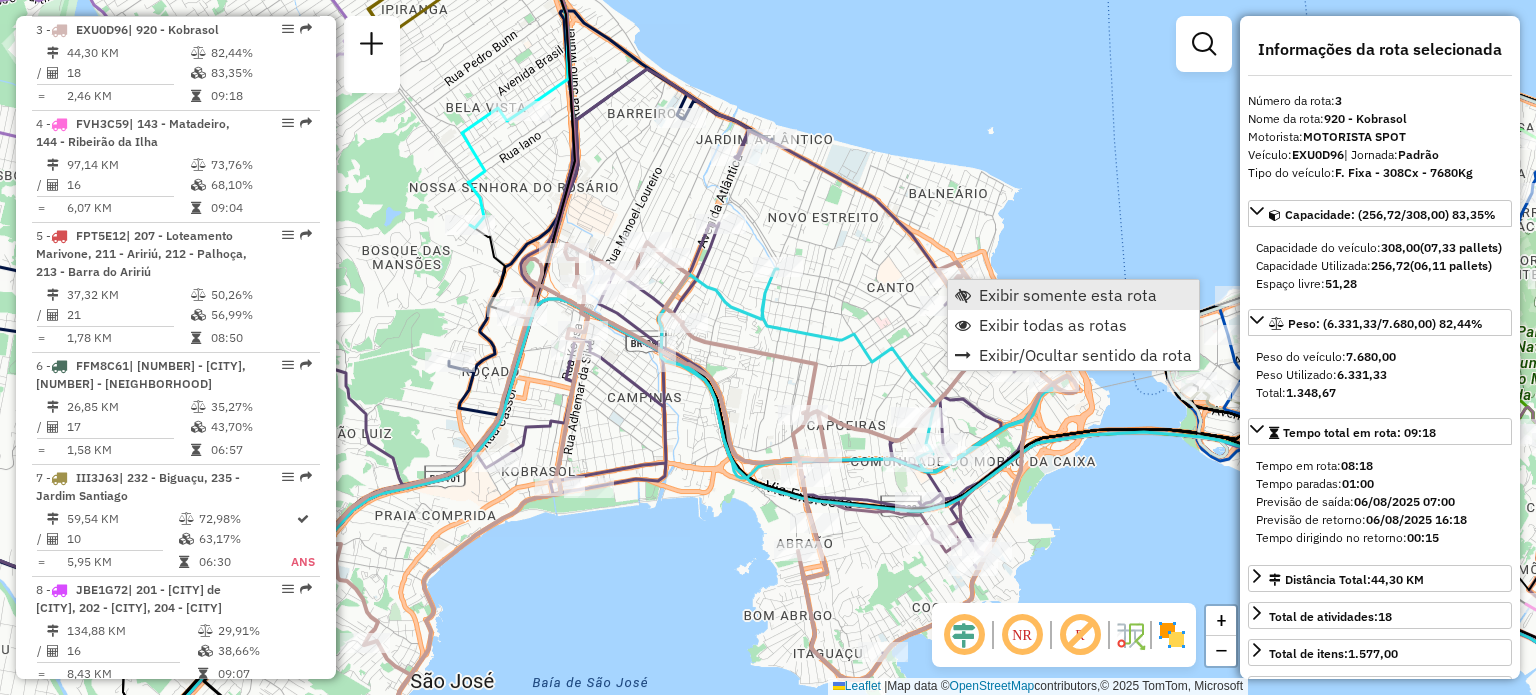 click at bounding box center [963, 295] 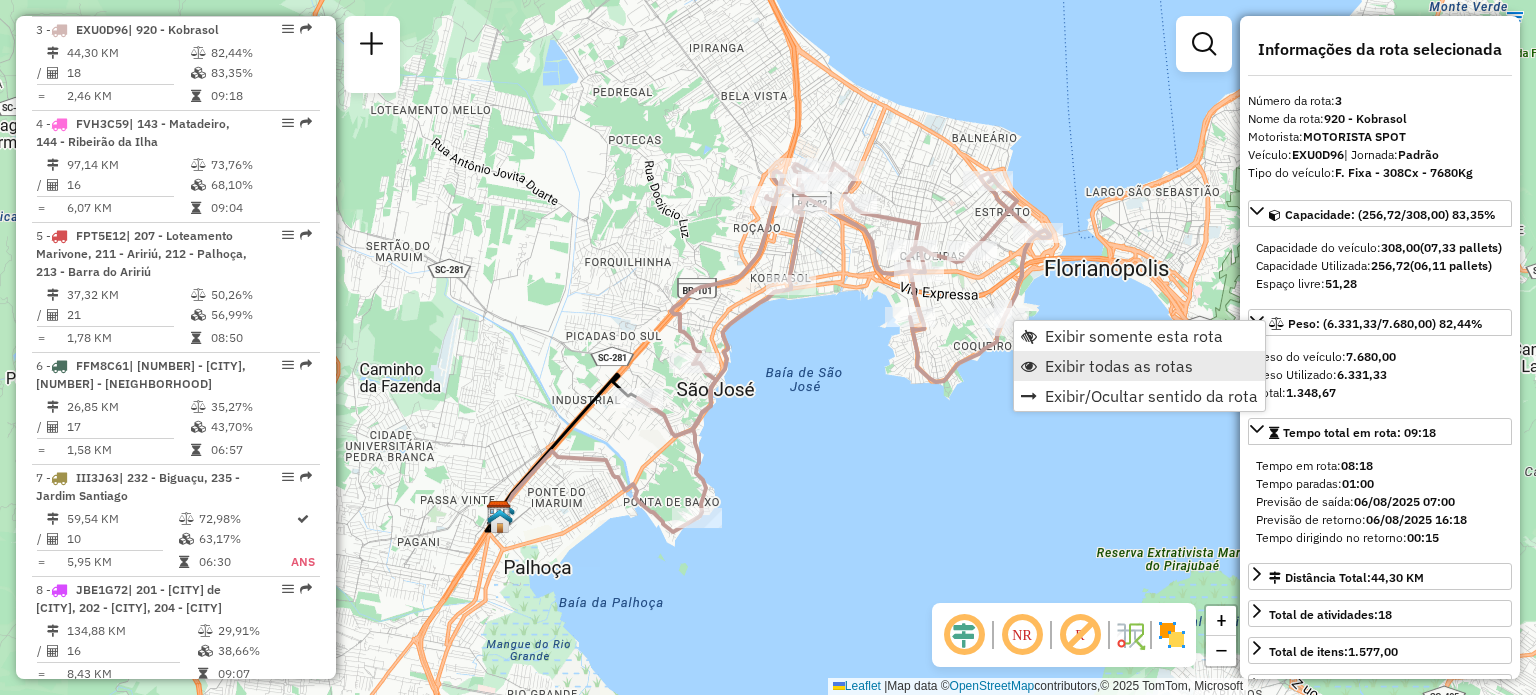 click on "Exibir todas as rotas" at bounding box center (1119, 366) 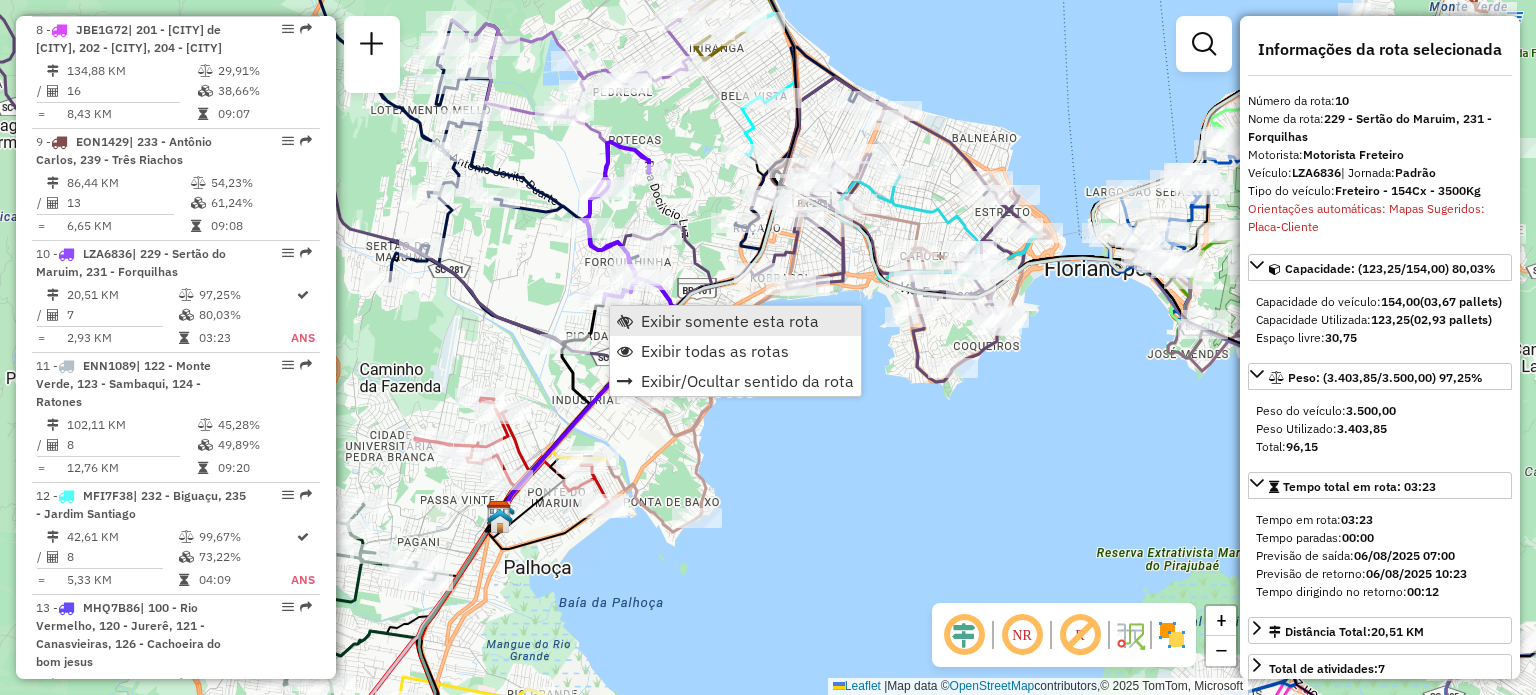 scroll, scrollTop: 1800, scrollLeft: 0, axis: vertical 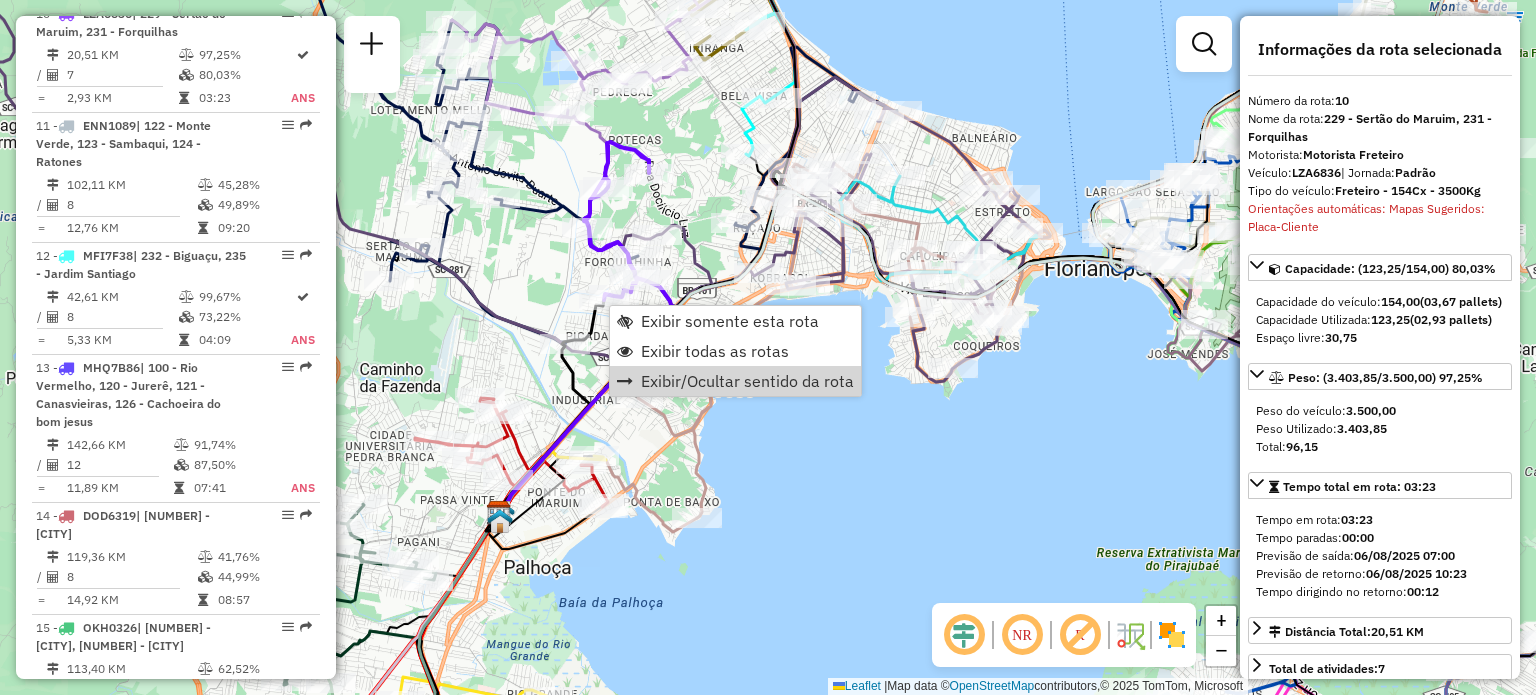 click on "Janela de atendimento Grade de atendimento Capacidade Transportadoras Veículos Cliente Pedidos  Rotas Selecione os dias de semana para filtrar as janelas de atendimento  Seg   Ter   Qua   Qui   Sex   Sáb   Dom  Informe o período da janela de atendimento: De: Até:  Filtrar exatamente a janela do cliente  Considerar janela de atendimento padrão  Selecione os dias de semana para filtrar as grades de atendimento  Seg   Ter   Qua   Qui   Sex   Sáb   Dom   Considerar clientes sem dia de atendimento cadastrado  Clientes fora do dia de atendimento selecionado Filtrar as atividades entre os valores definidos abaixo:  Peso mínimo:   Peso máximo:   Cubagem mínima:   Cubagem máxima:   De:   Até:  Filtrar as atividades entre o tempo de atendimento definido abaixo:  De:   Até:   Considerar capacidade total dos clientes não roteirizados Transportadora: Selecione um ou mais itens Tipo de veículo: Selecione um ou mais itens Veículo: Selecione um ou mais itens Motorista: Selecione um ou mais itens Nome: Rótulo:" 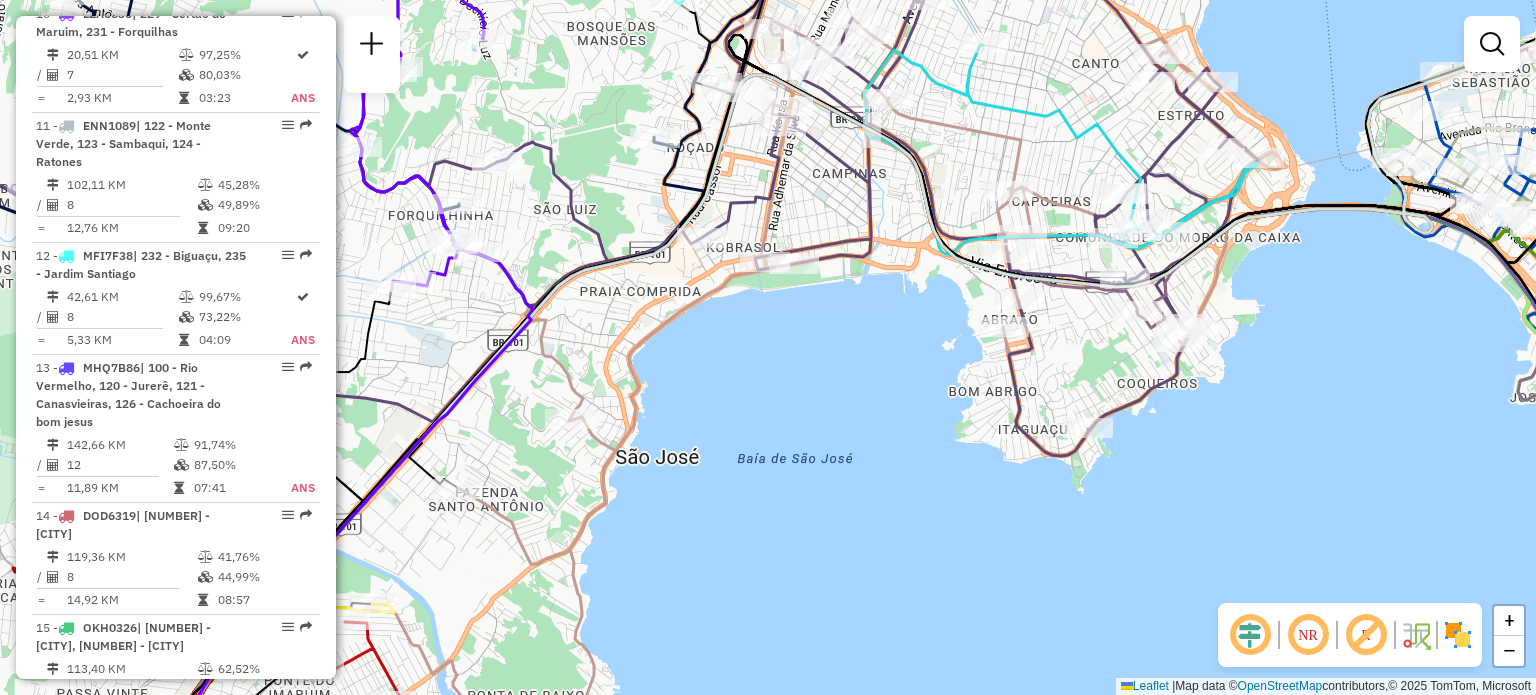 drag, startPoint x: 837, startPoint y: 178, endPoint x: 876, endPoint y: 287, distance: 115.767006 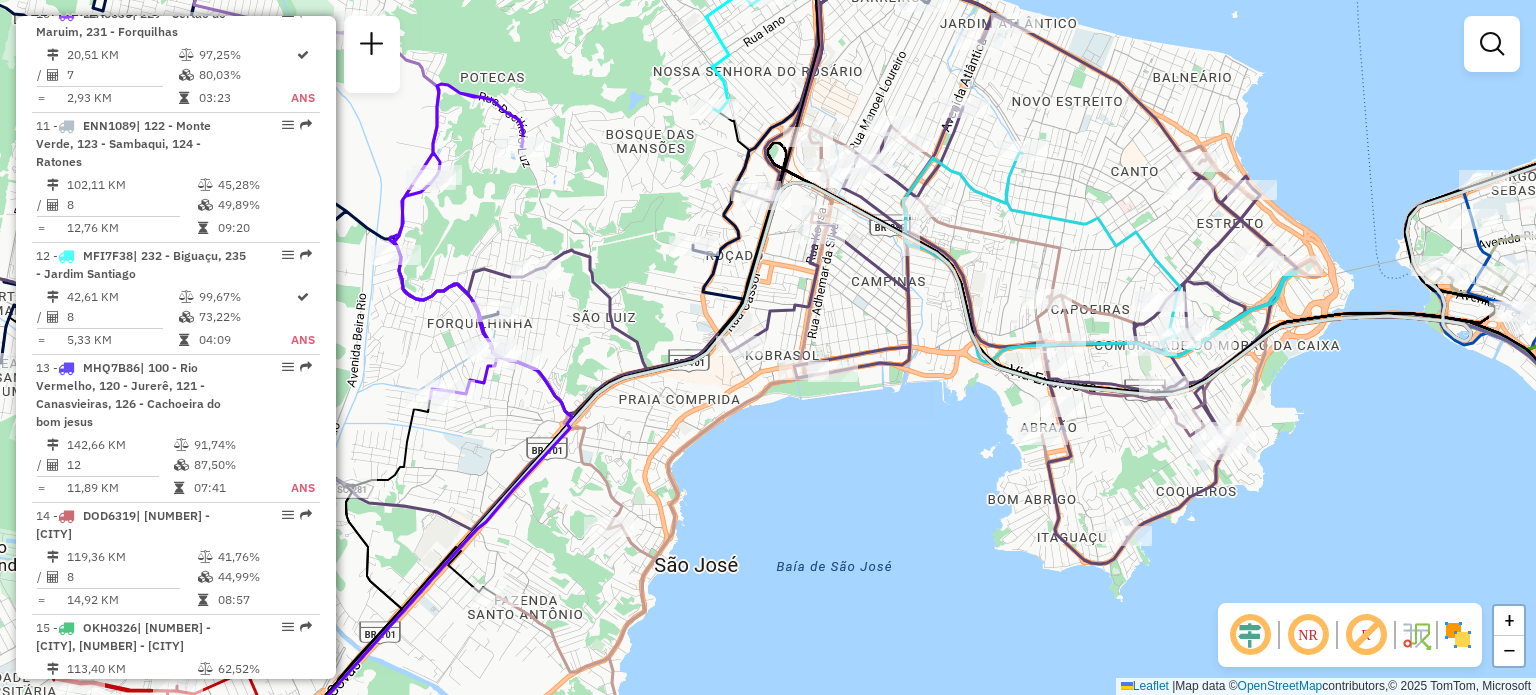 drag, startPoint x: 608, startPoint y: 261, endPoint x: 763, endPoint y: 290, distance: 157.68958 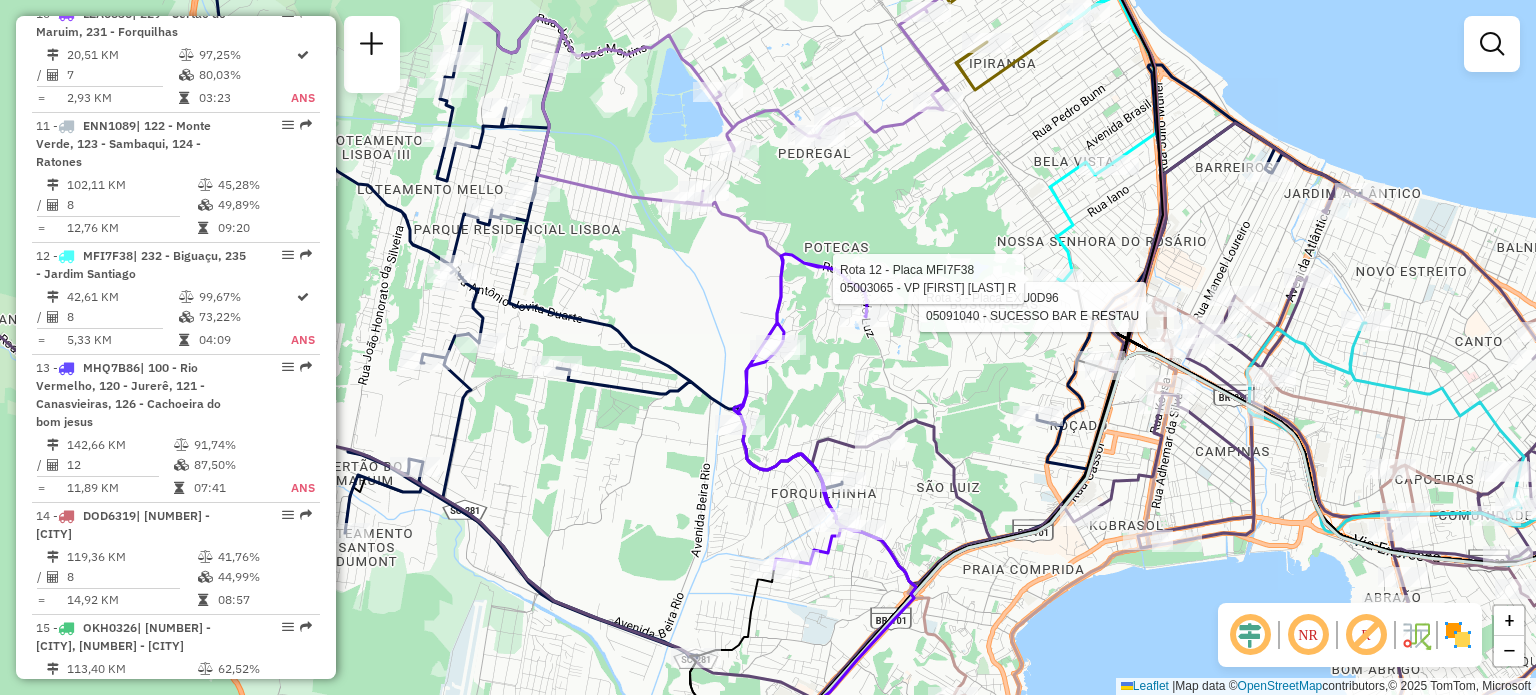 click on "Rota 3 - Placa EXU0D96  [NUMBER] - [COMPANY] Rota 12 - Placa MFI7F38  [NUMBER] - [COMPANY] Rota 33 - Placa DER6469  [NUMBER] - [COMPANY] Janela de atendimento Grade de atendimento Capacidade Transportadoras Veículos Cliente Pedidos  Rotas Selecione os dias de semana para filtrar as janelas de atendimento  Seg   Ter   Qua   Qui   Sex   Sáb   Dom  Informe o período da janela de atendimento: De: Até:  Filtrar exatamente a janela do cliente  Considerar janela de atendimento padrão  Selecione os dias de semana para filtrar as grades de atendimento  Seg   Ter   Qua   Qui   Sex   Sáb   Dom   Considerar clientes sem dia de atendimento cadastrado  Clientes fora do dia de atendimento selecionado Filtrar as atividades entre os valores definidos abaixo:  Peso mínimo:   Peso máximo:   Cubagem mínima:   Cubagem máxima:   De:   Até:  Filtrar as atividades entre o tempo de atendimento definido abaixo:  De:   Até:   Considerar capacidade total dos clientes não roteirizados Nome: +" 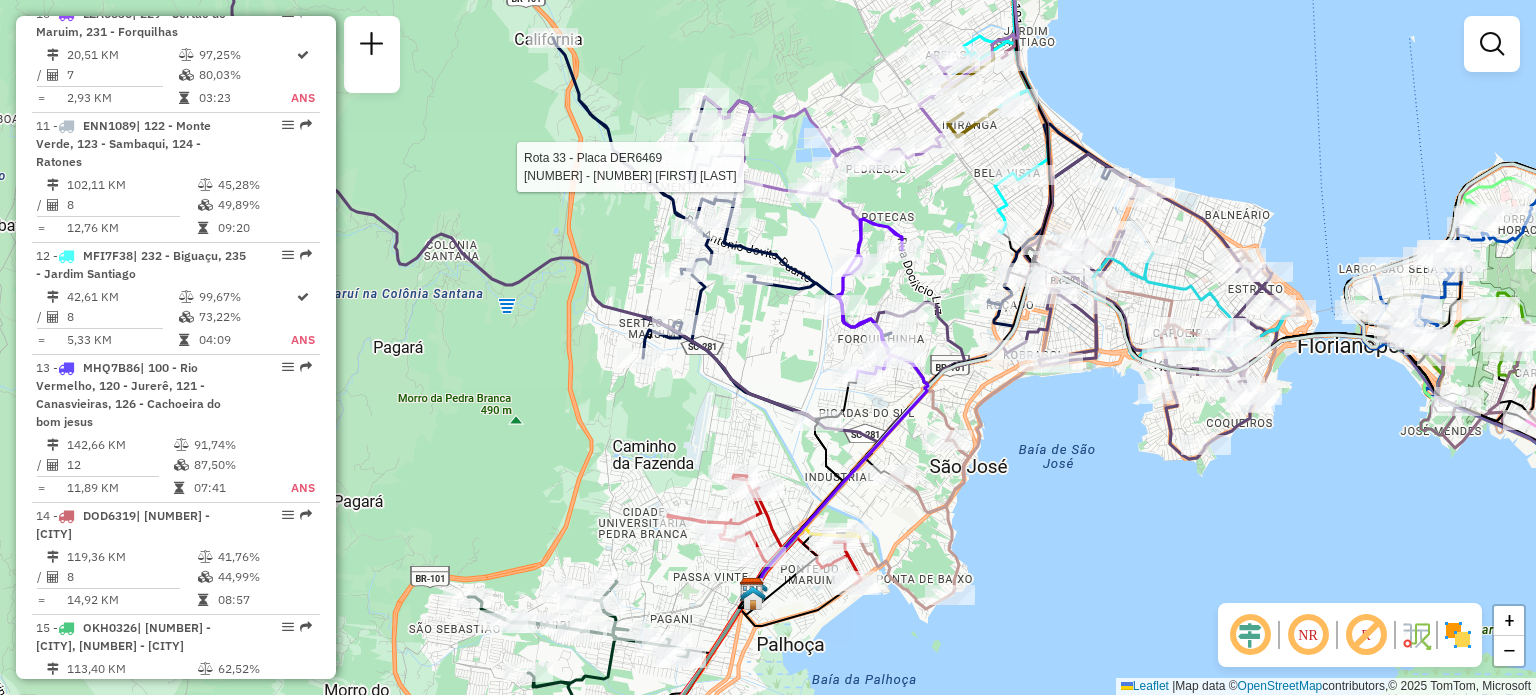 select on "**********" 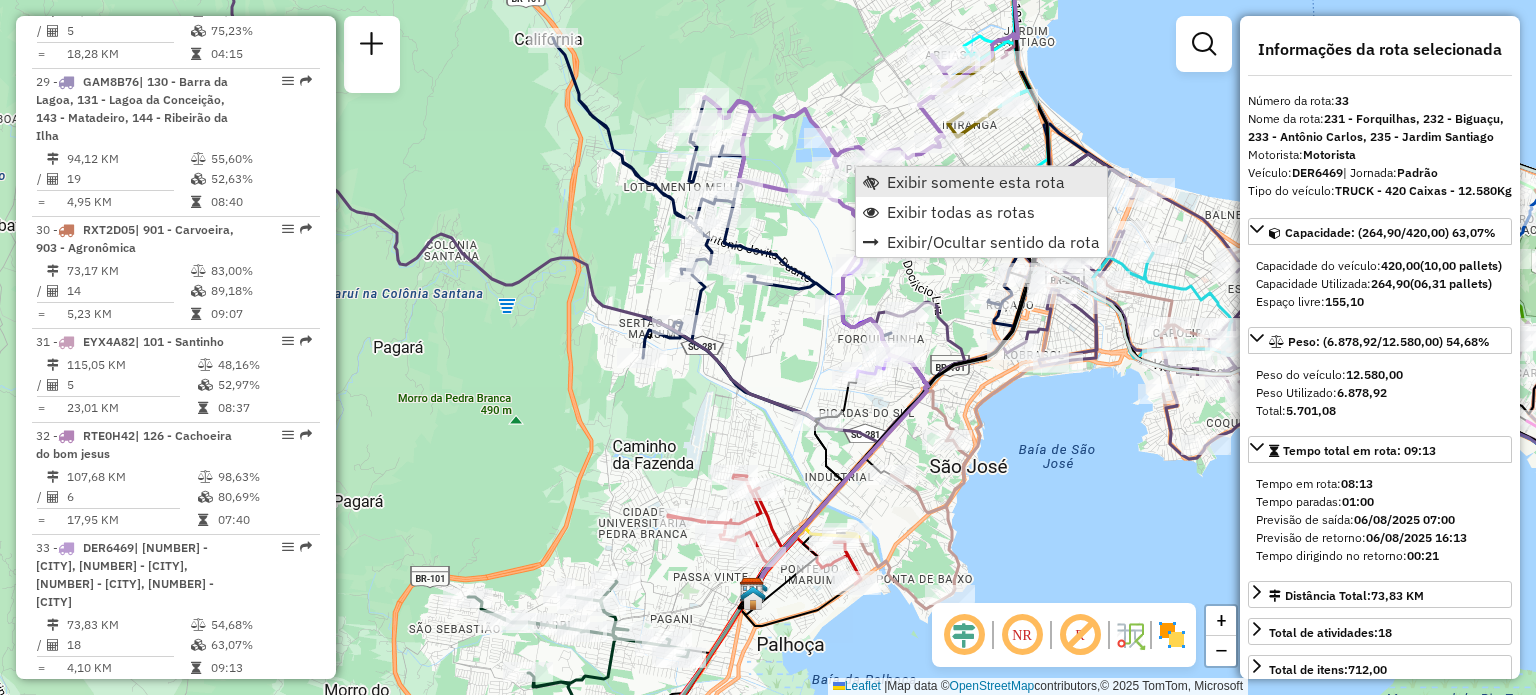 scroll, scrollTop: 4444, scrollLeft: 0, axis: vertical 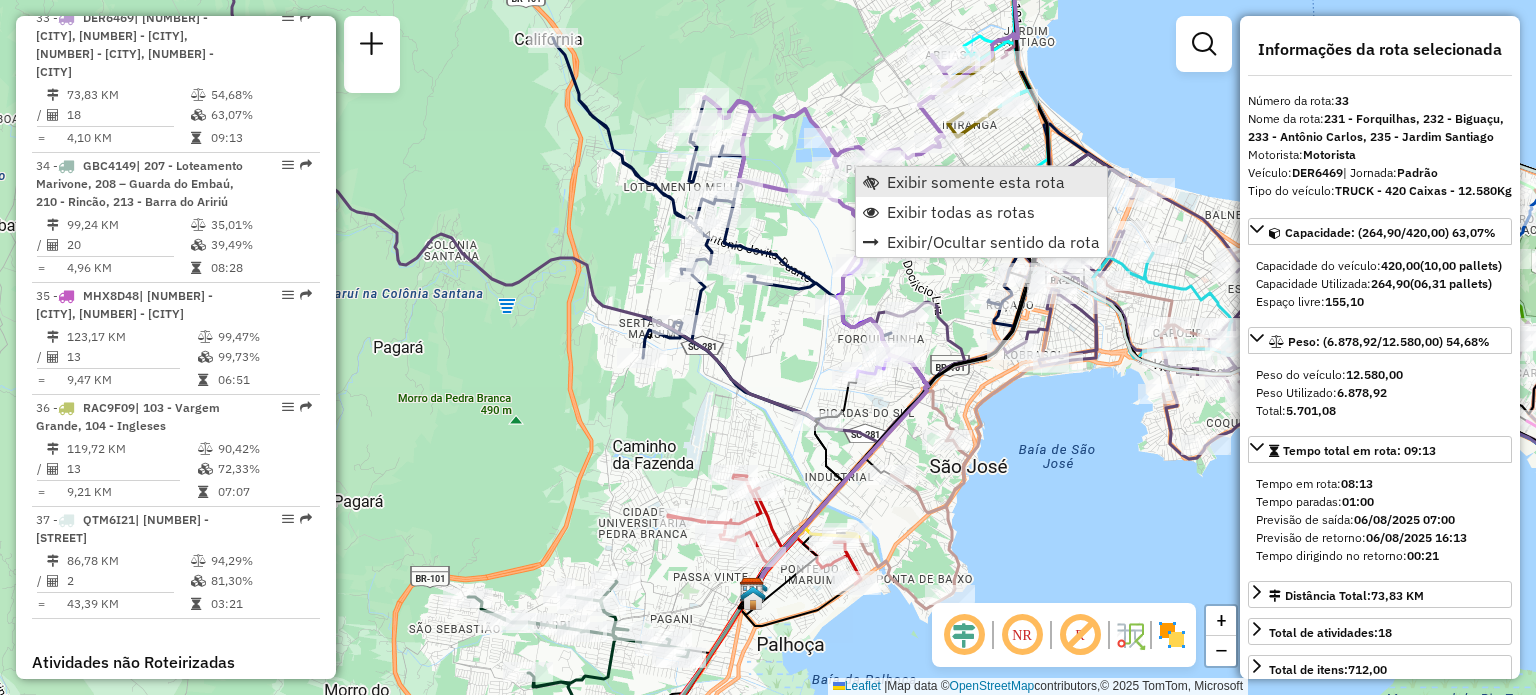 click on "Exibir somente esta rota" at bounding box center [976, 182] 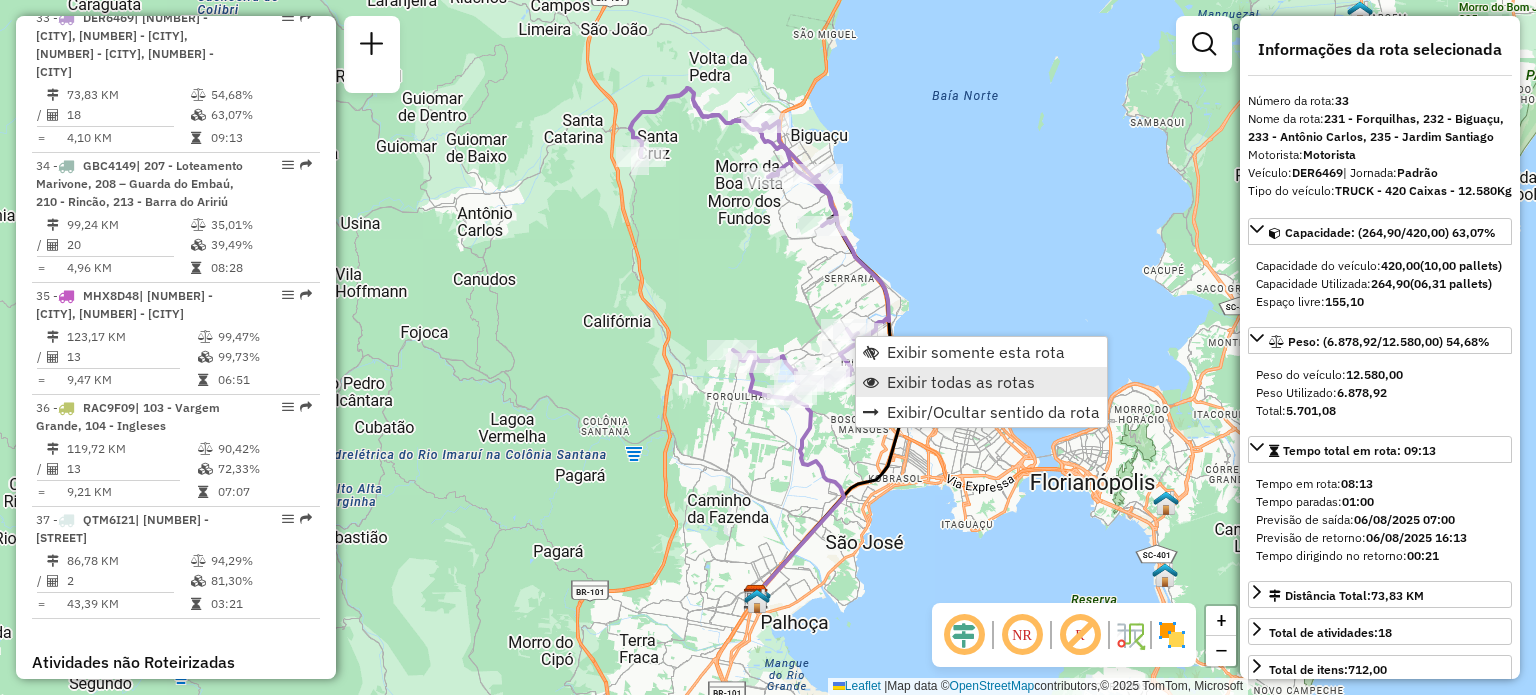 click on "Exibir todas as rotas" at bounding box center [961, 382] 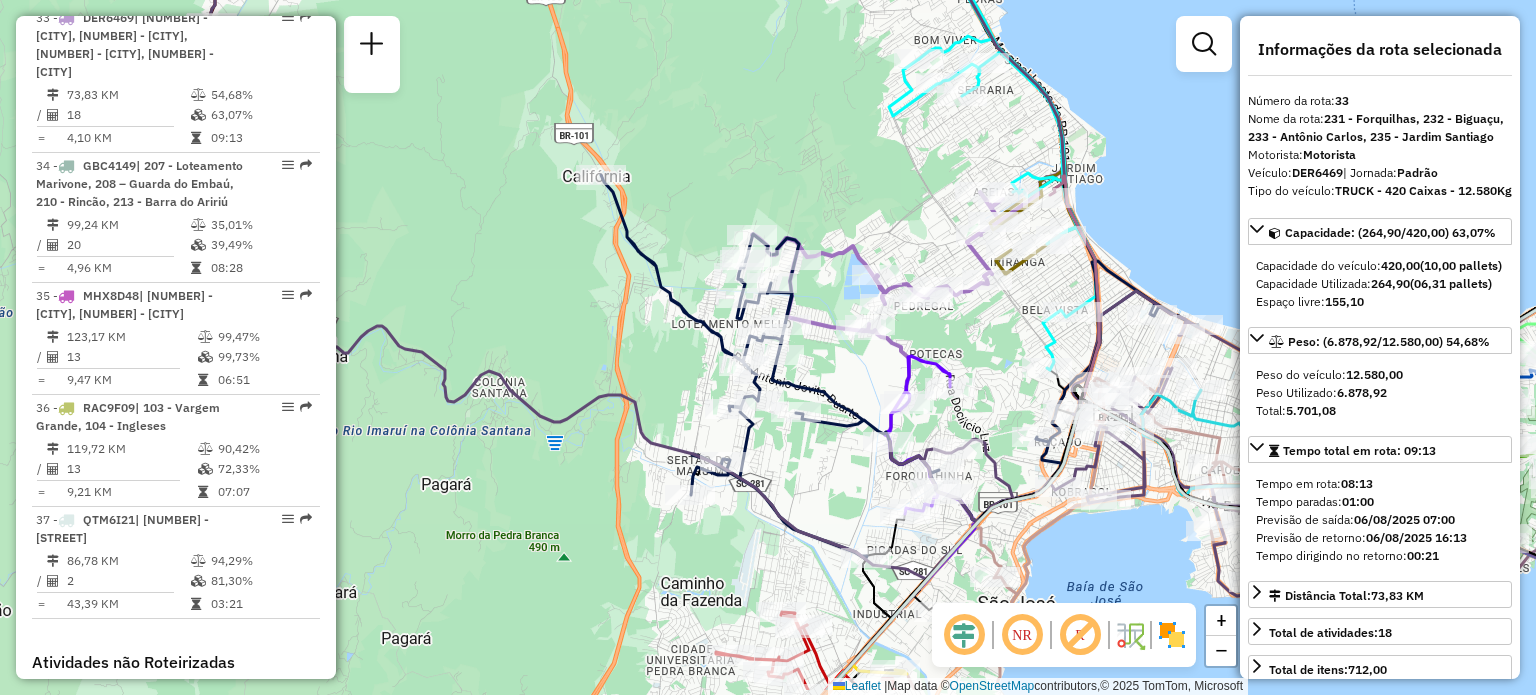 drag, startPoint x: 679, startPoint y: 318, endPoint x: 662, endPoint y: 220, distance: 99.46356 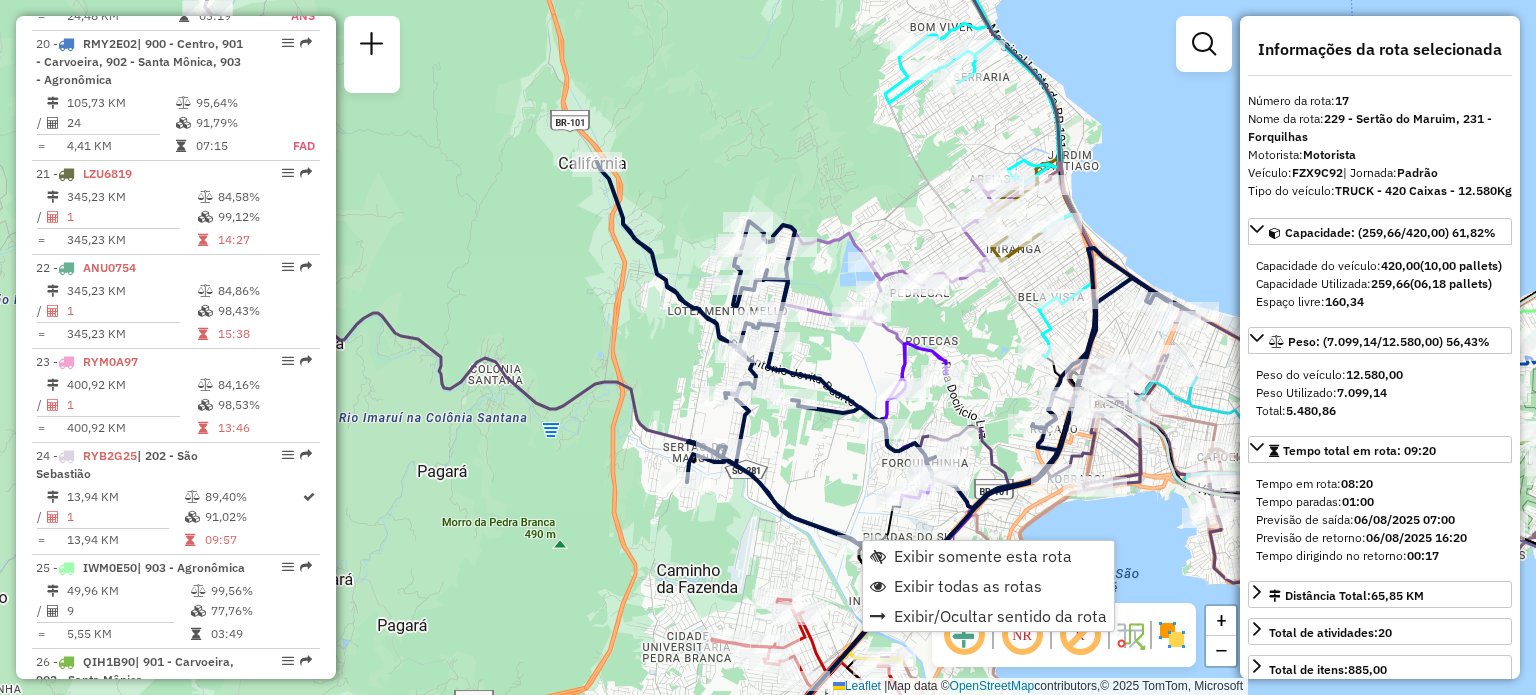 scroll, scrollTop: 2638, scrollLeft: 0, axis: vertical 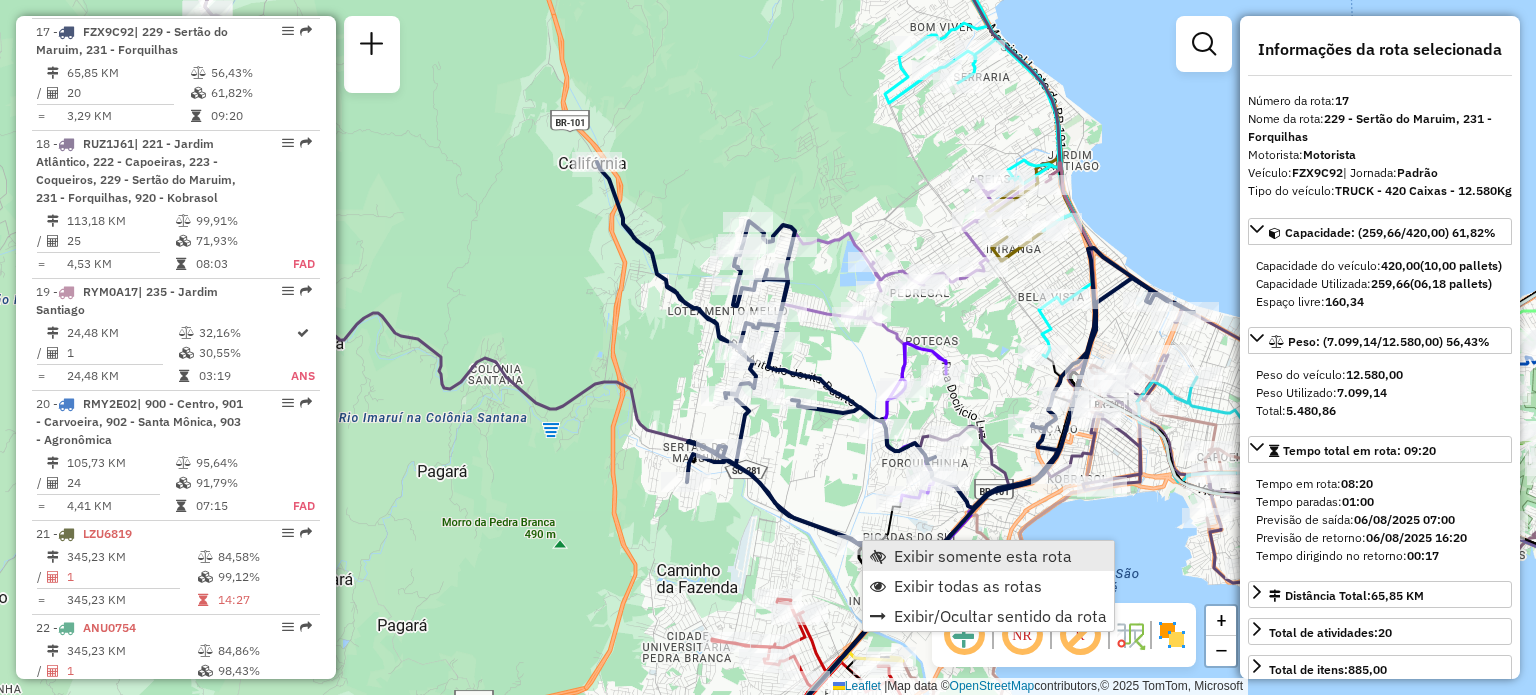 click on "Exibir somente esta rota" at bounding box center [988, 556] 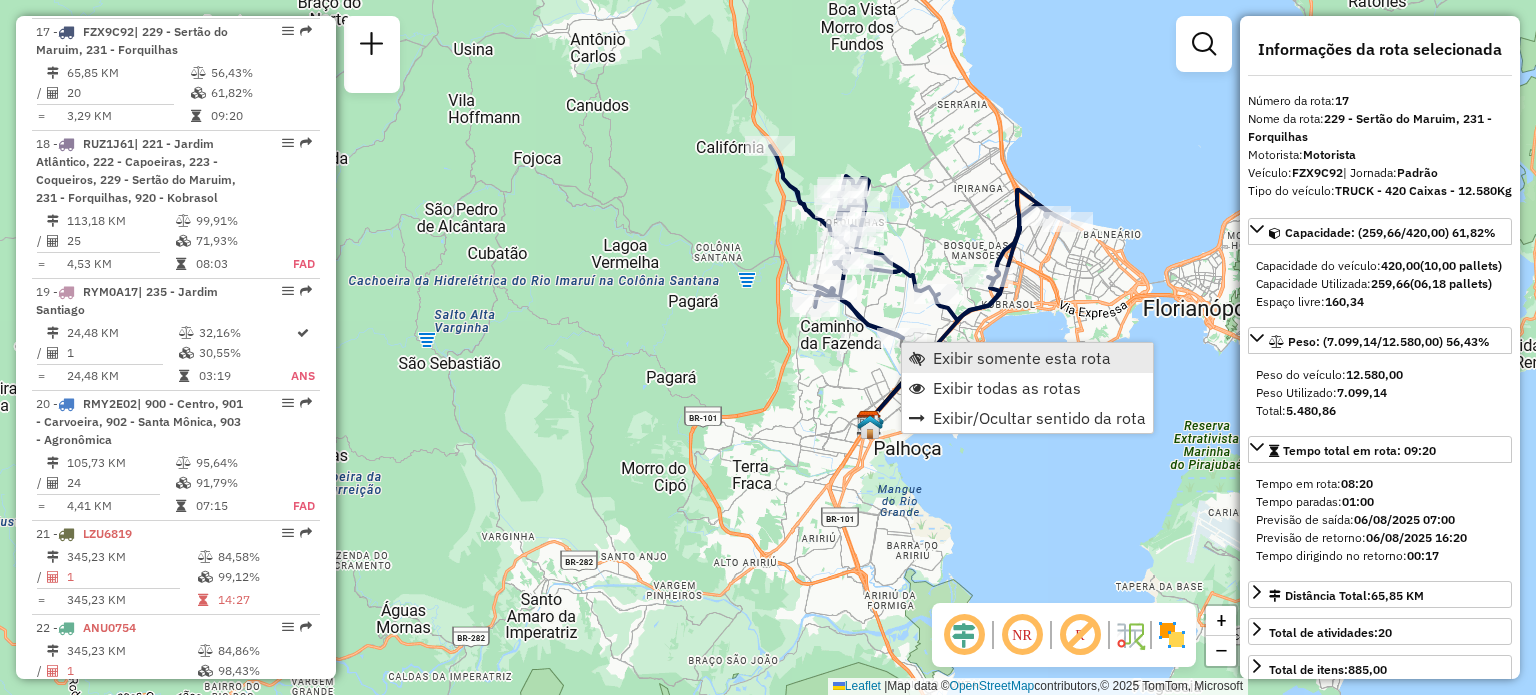 click on "Exibir somente esta rota" at bounding box center [1022, 358] 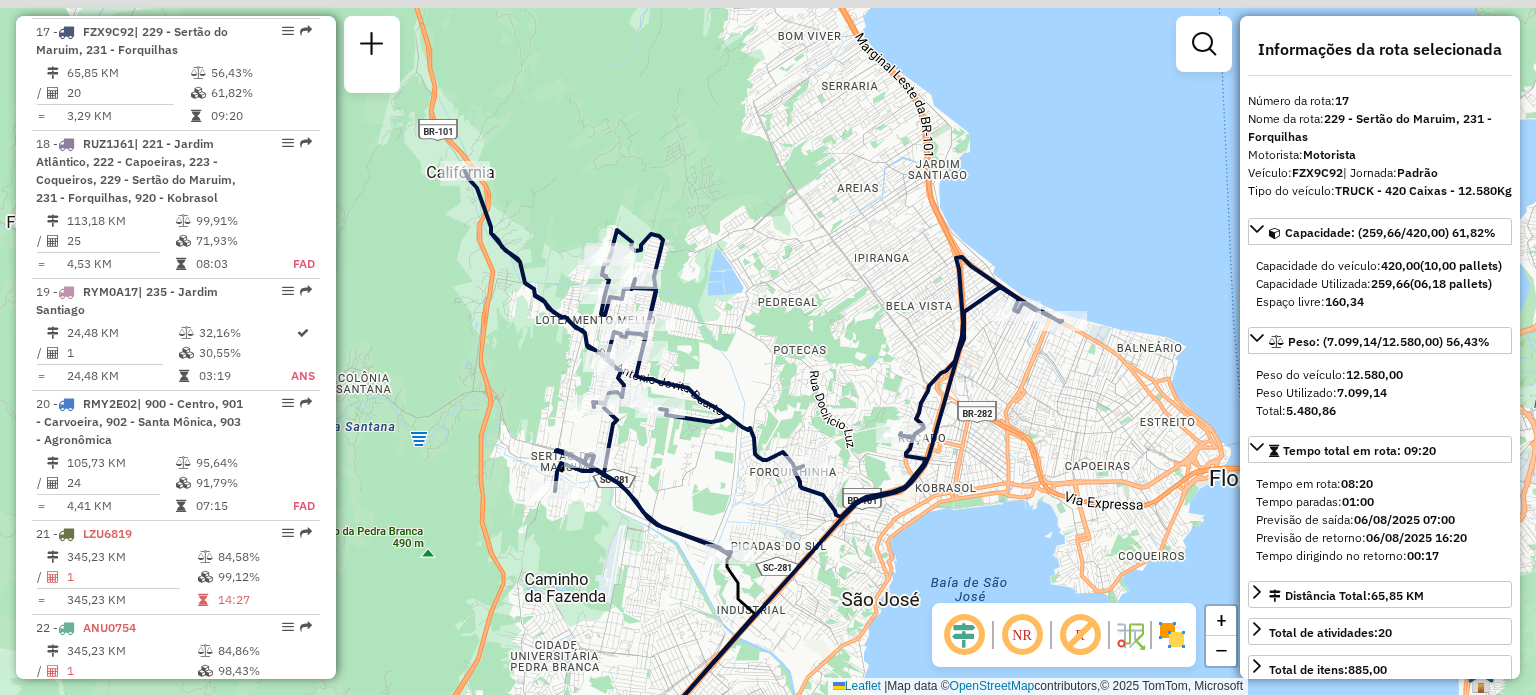 drag, startPoint x: 812, startPoint y: 150, endPoint x: 806, endPoint y: 282, distance: 132.13629 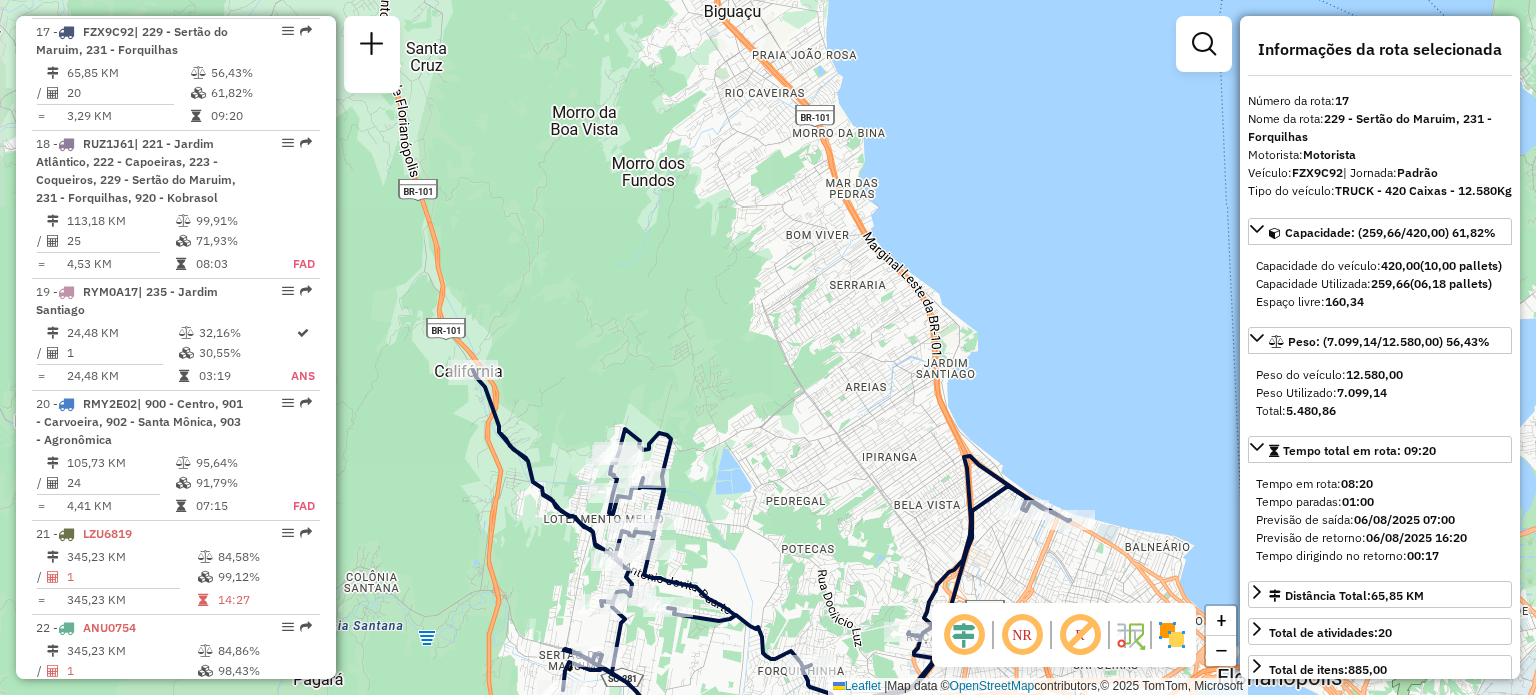 drag, startPoint x: 780, startPoint y: 147, endPoint x: 784, endPoint y: 471, distance: 324.0247 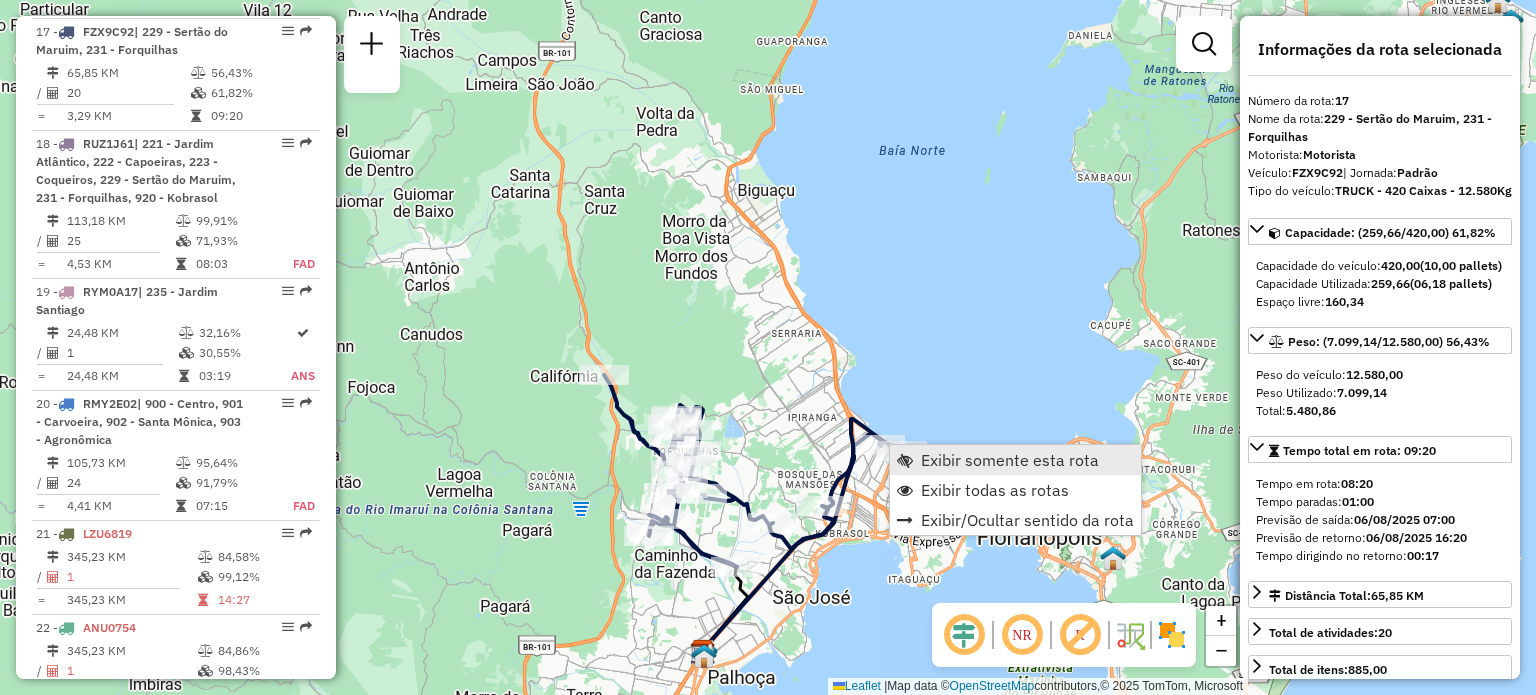 click on "Exibir somente esta rota" at bounding box center [1010, 460] 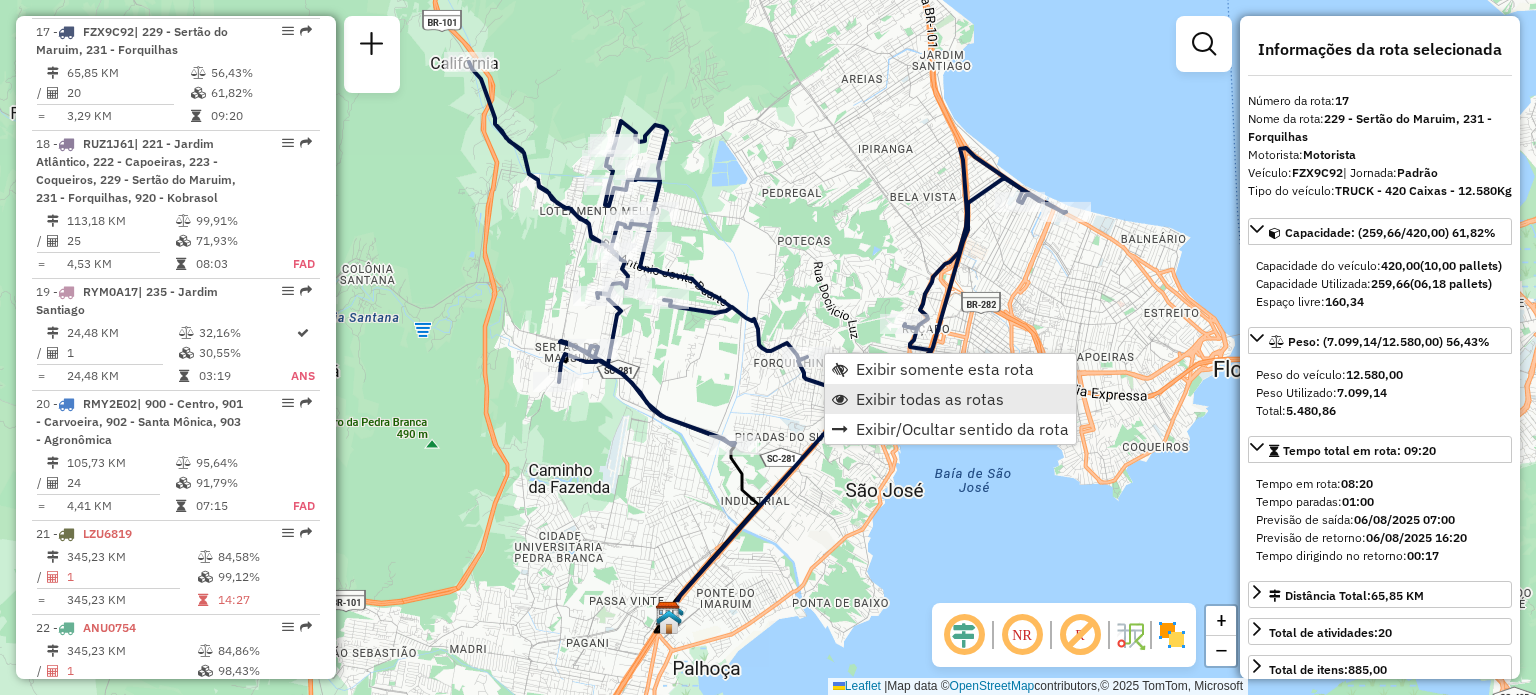 click on "Exibir todas as rotas" at bounding box center (930, 399) 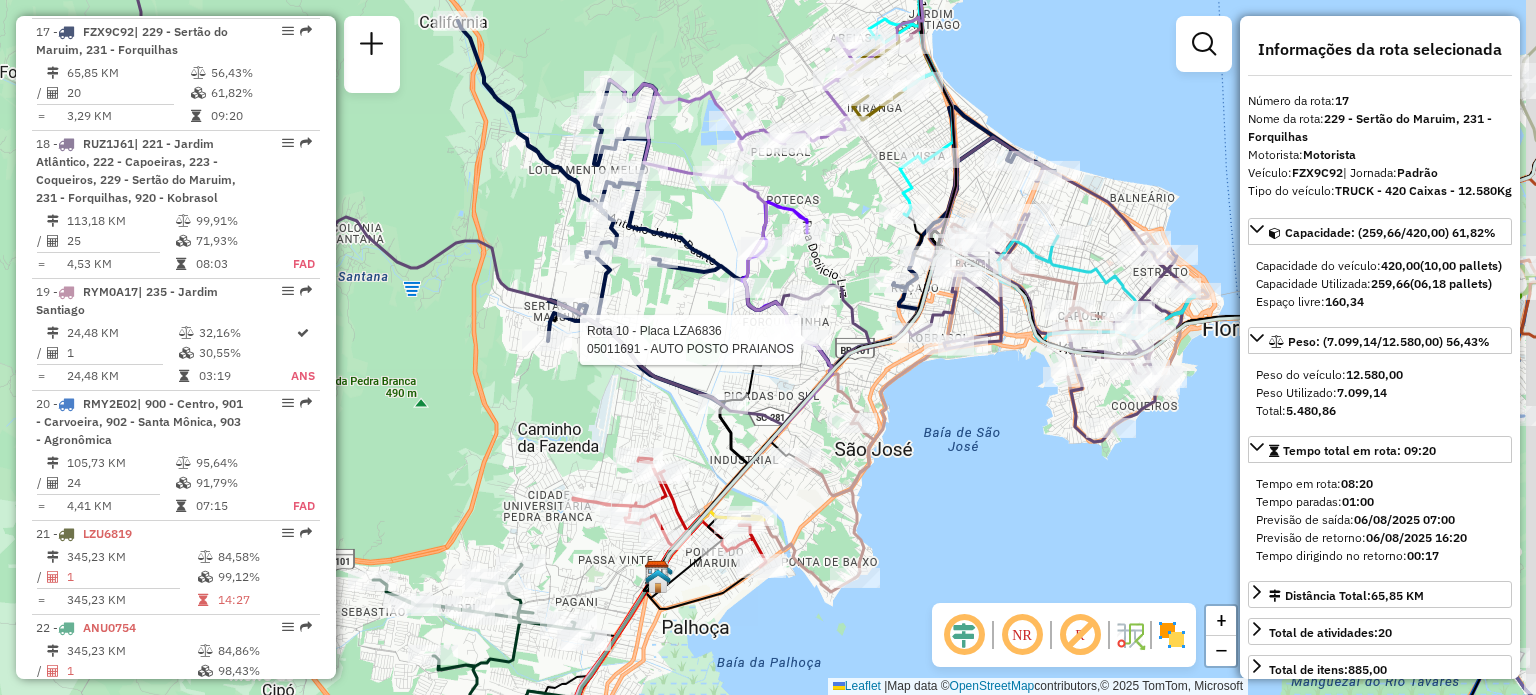 click 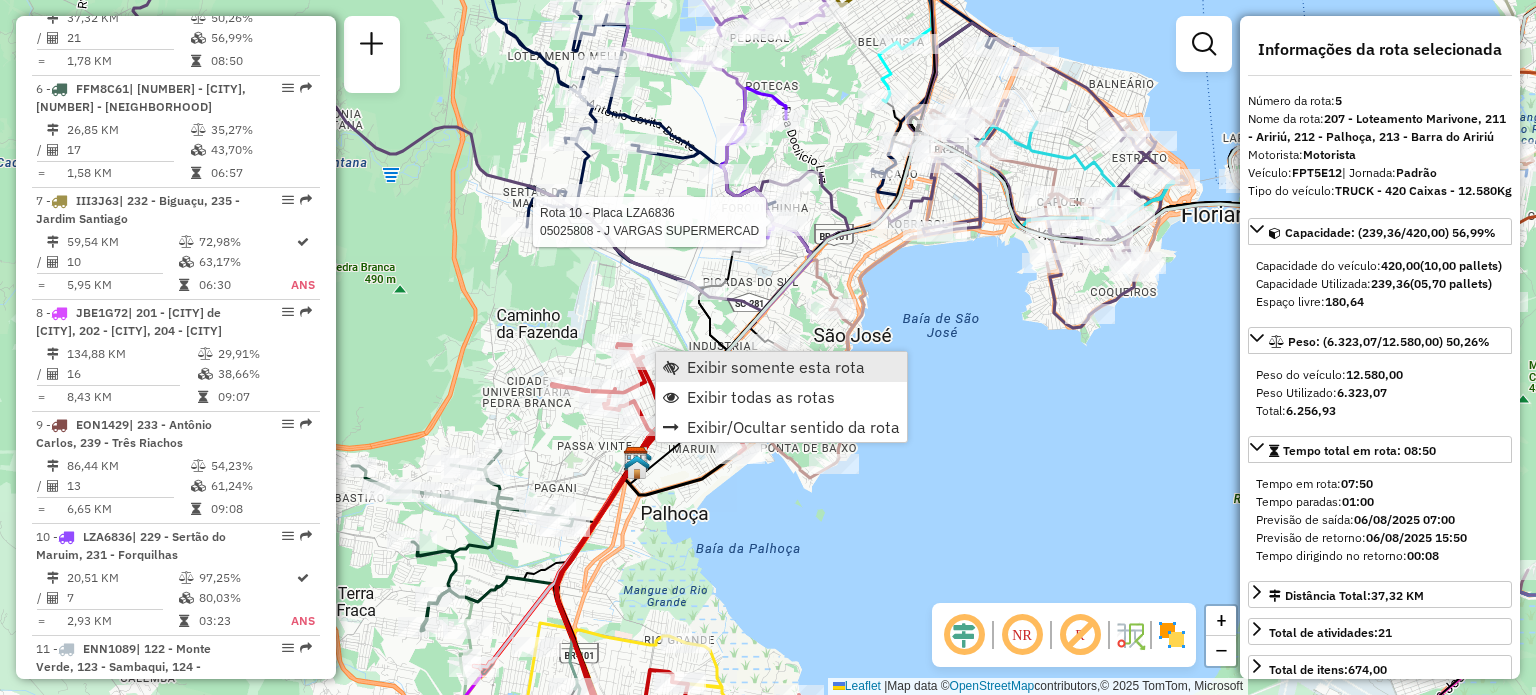 scroll, scrollTop: 1206, scrollLeft: 0, axis: vertical 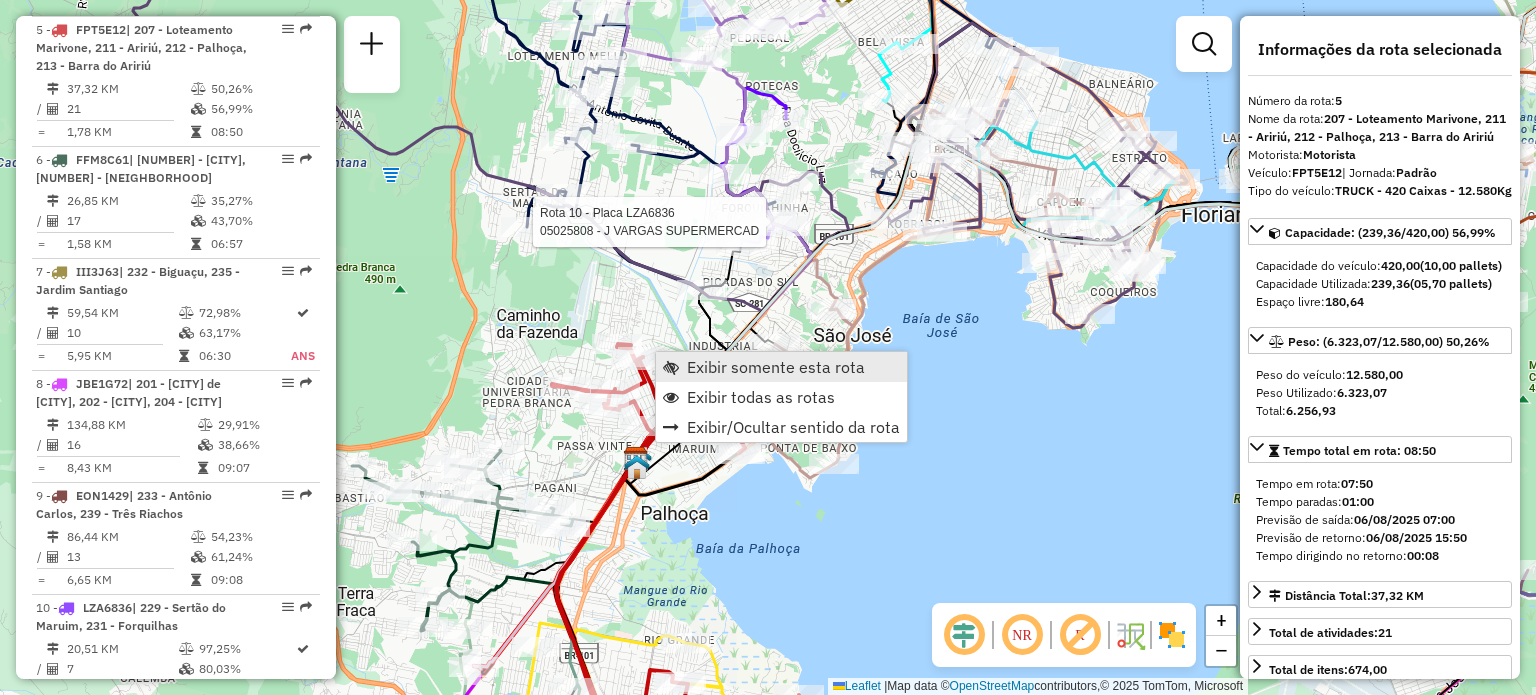 click on "Exibir somente esta rota" at bounding box center (776, 367) 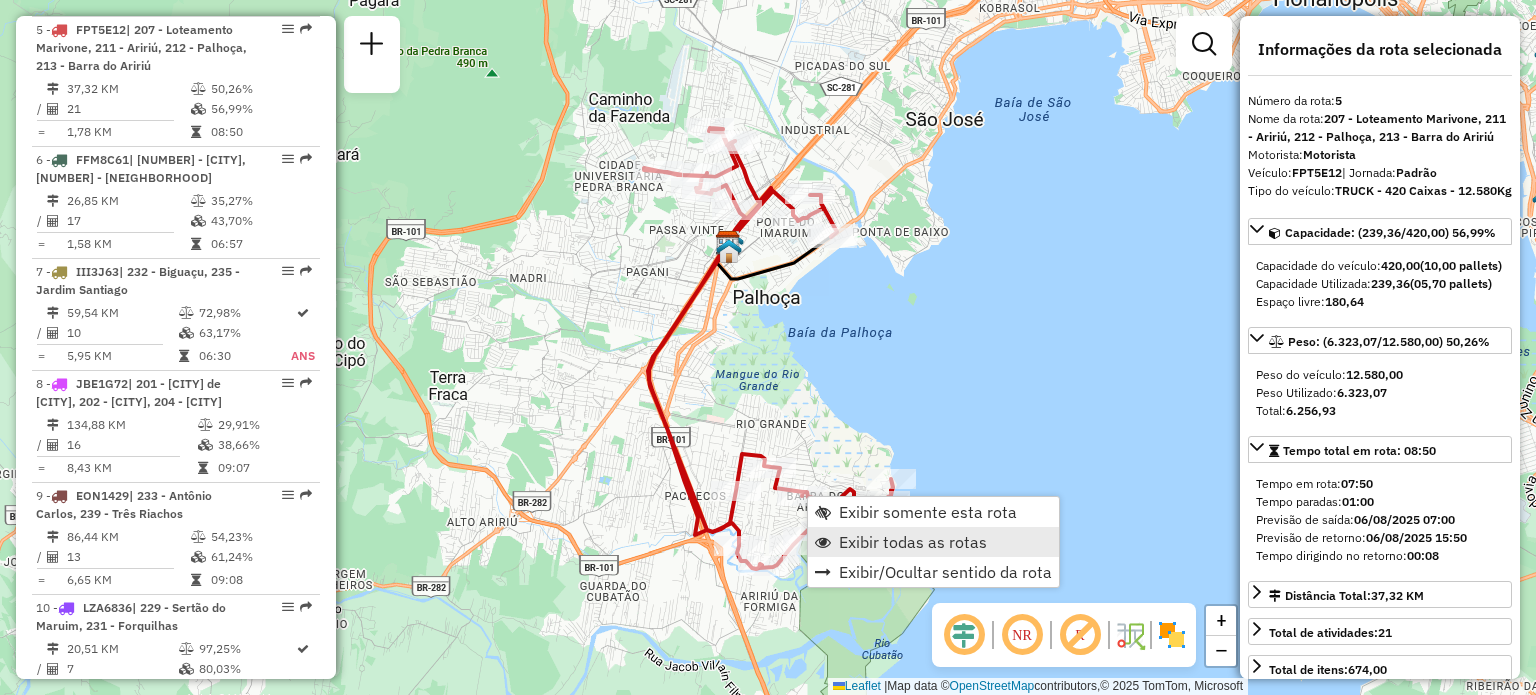 click on "Exibir todas as rotas" at bounding box center (913, 542) 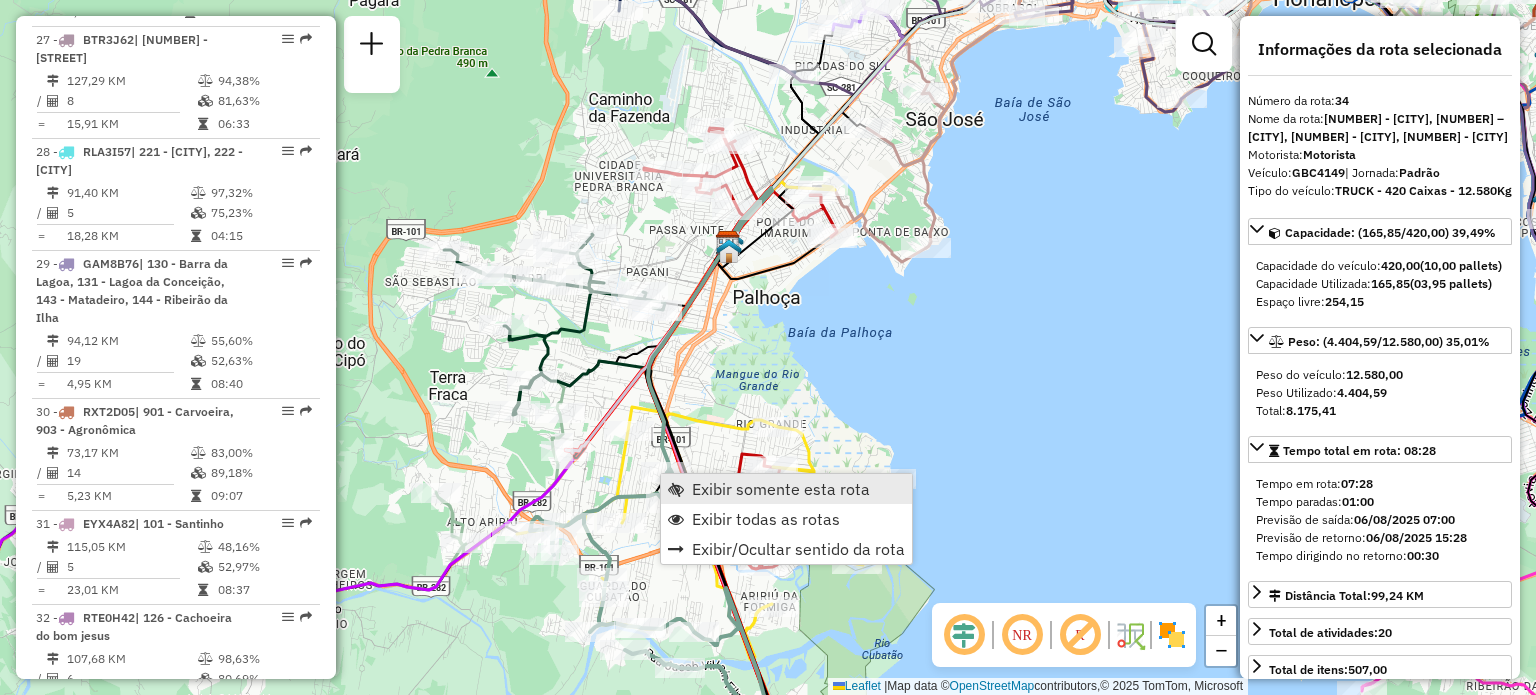 scroll, scrollTop: 4574, scrollLeft: 0, axis: vertical 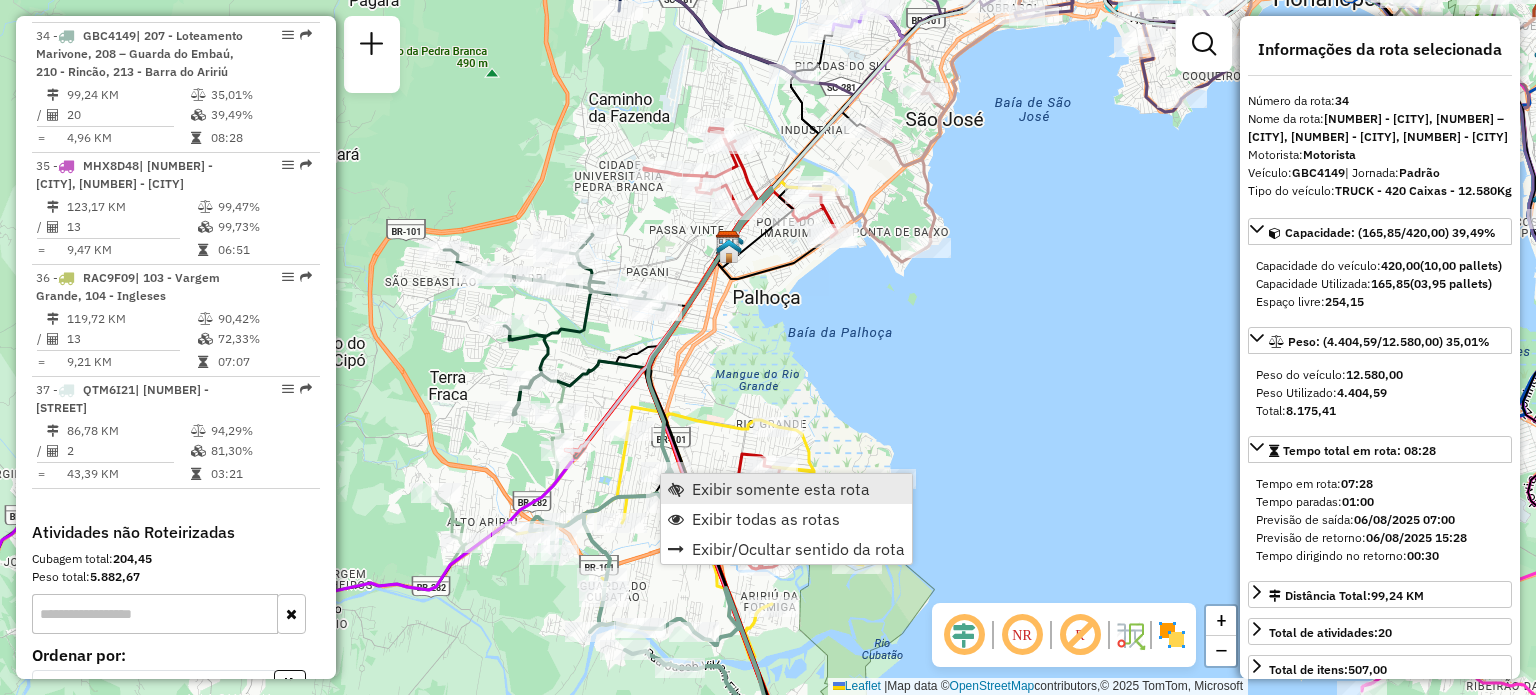 click on "Exibir somente esta rota" at bounding box center (781, 489) 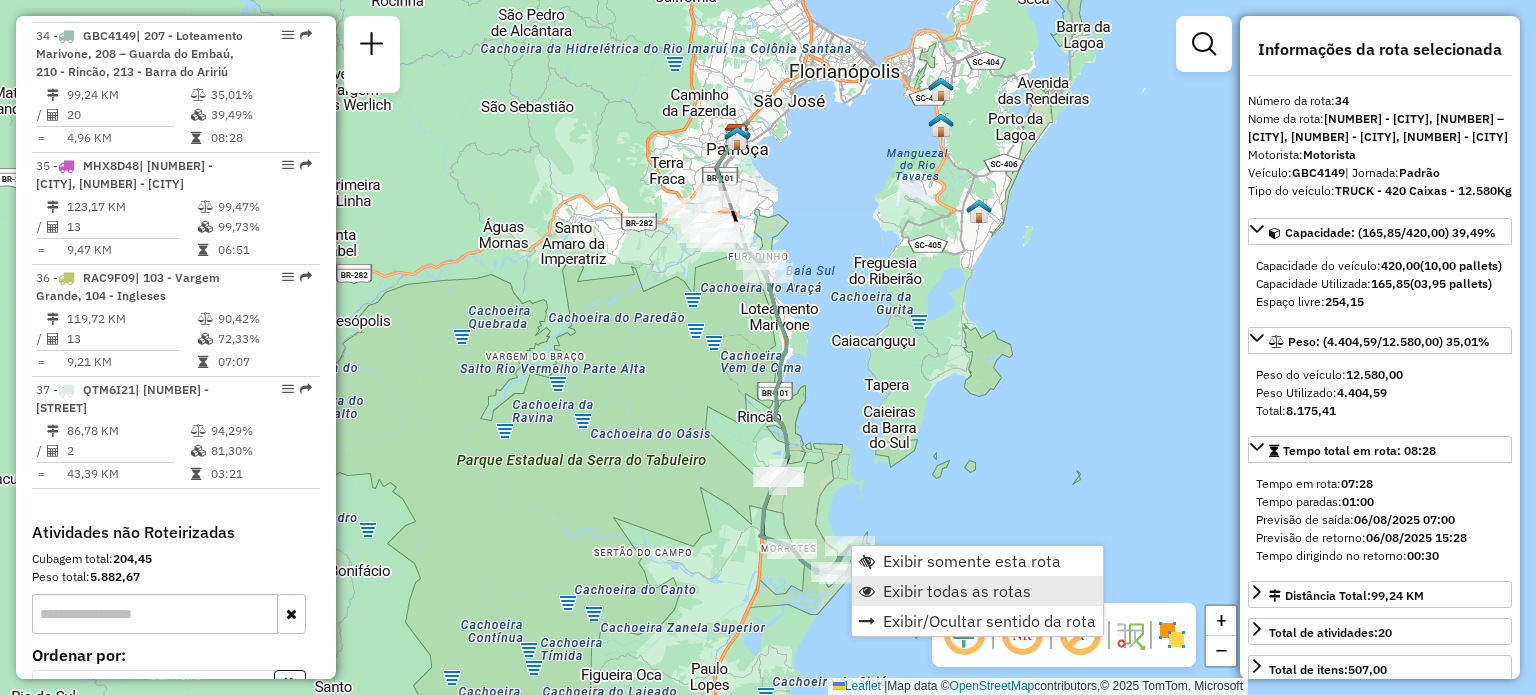 click on "Exibir todas as rotas" at bounding box center (957, 591) 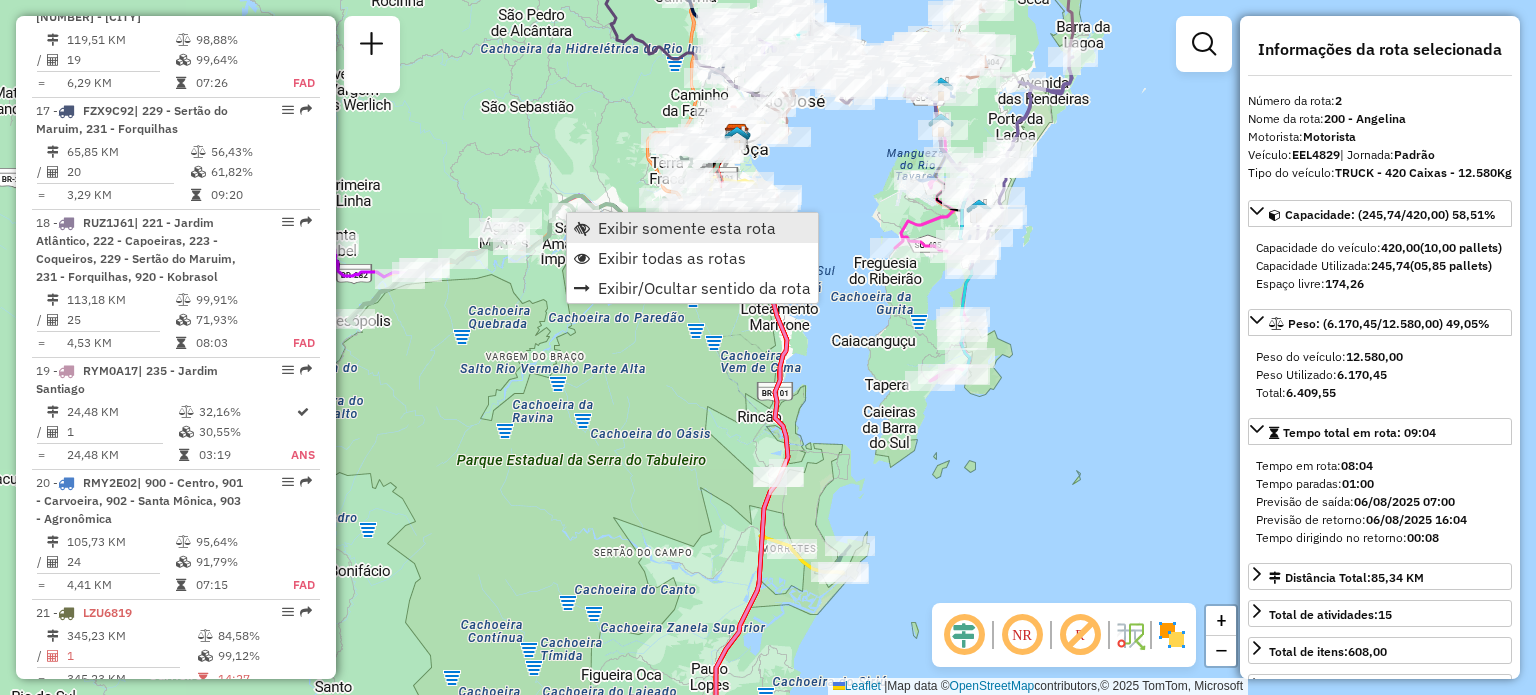 scroll, scrollTop: 907, scrollLeft: 0, axis: vertical 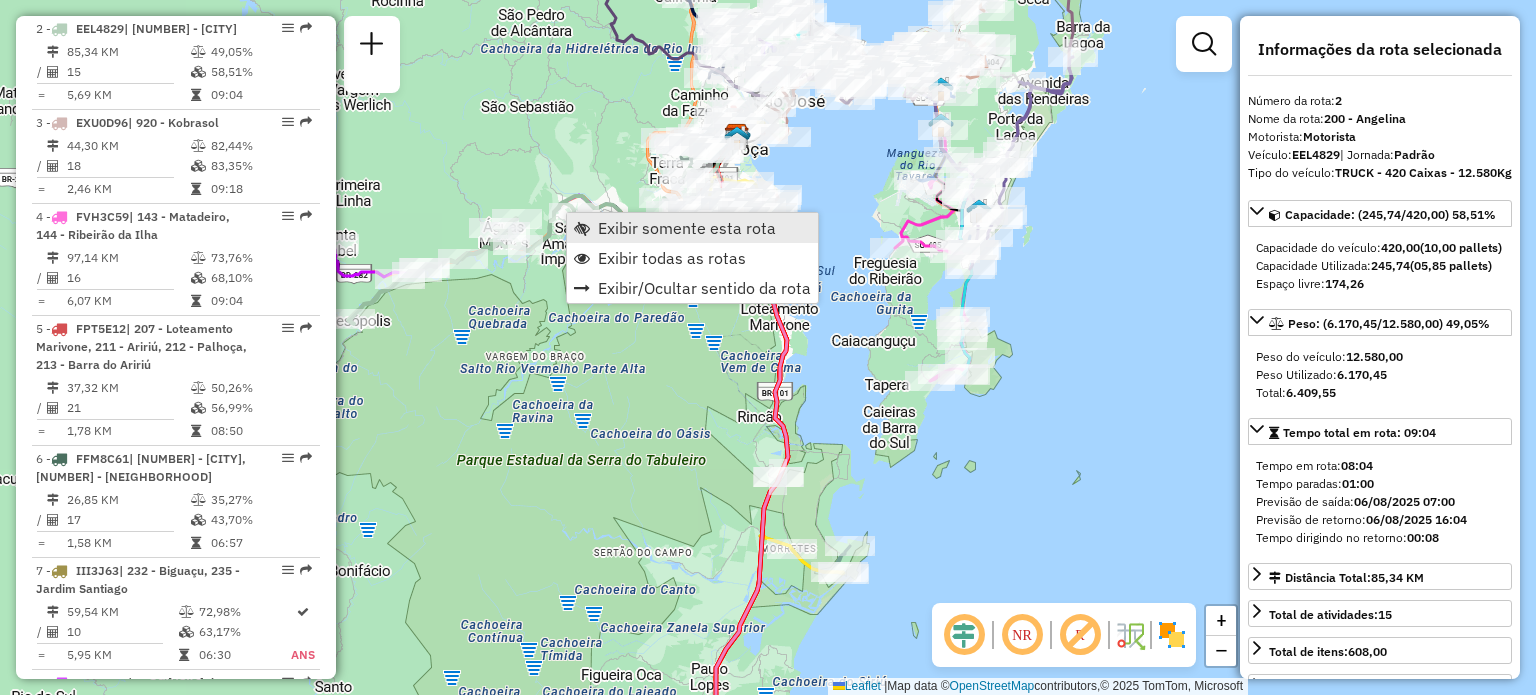 click on "Exibir somente esta rota" at bounding box center [687, 228] 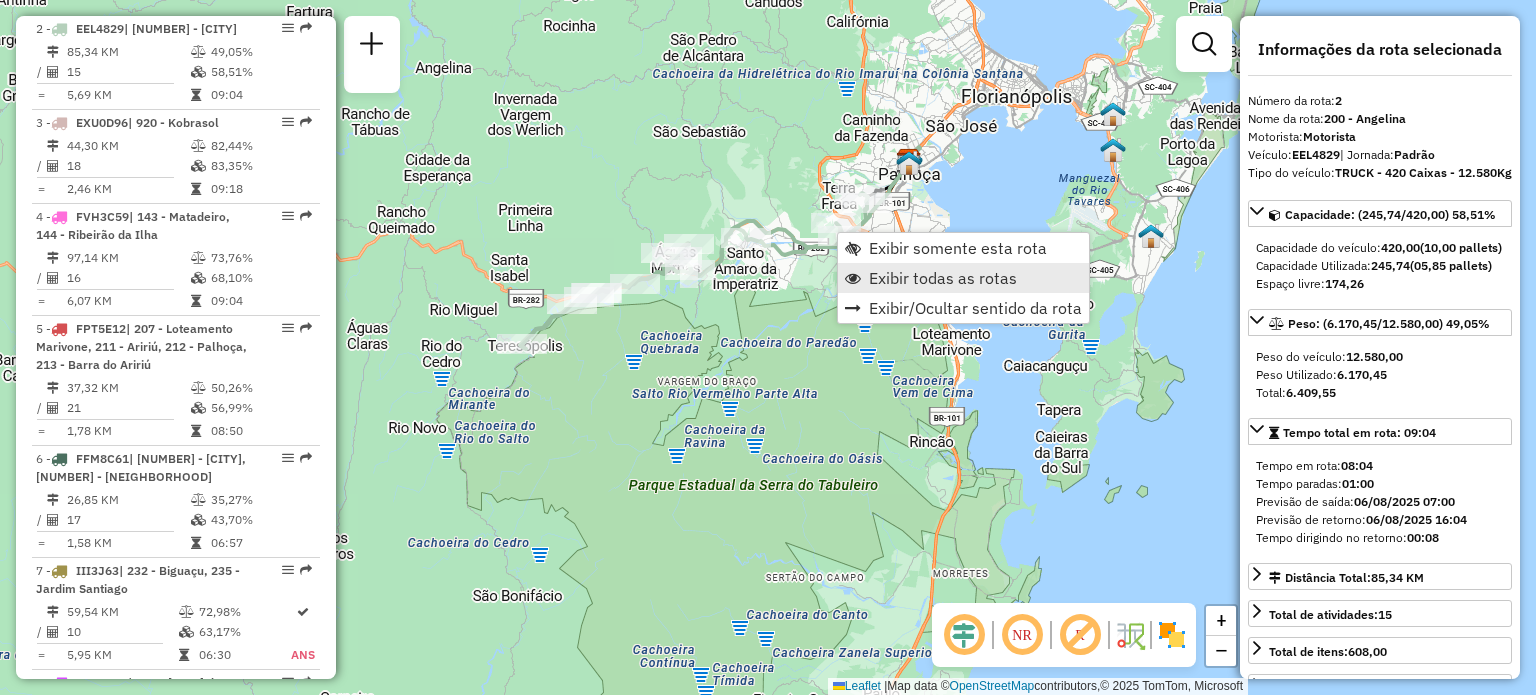 click on "Exibir todas as rotas" at bounding box center [943, 278] 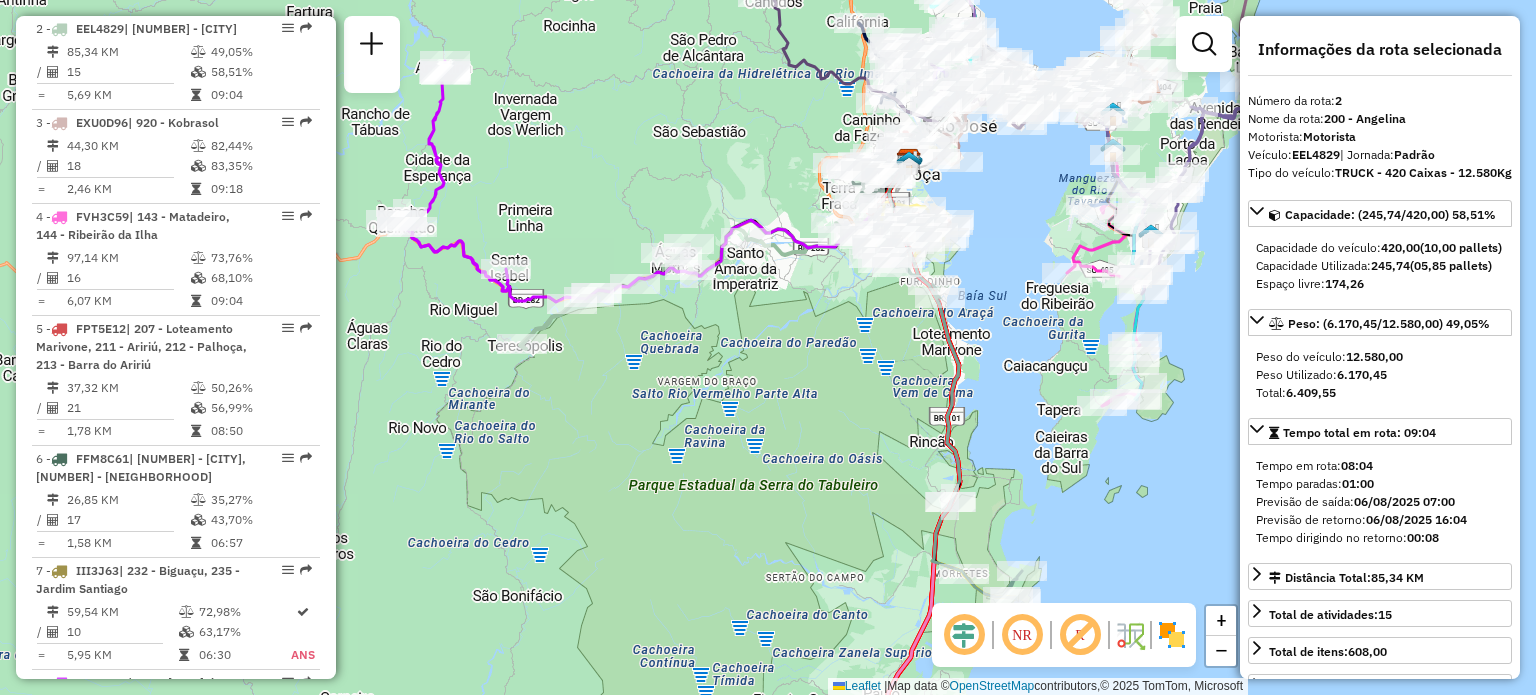 scroll, scrollTop: 0, scrollLeft: 0, axis: both 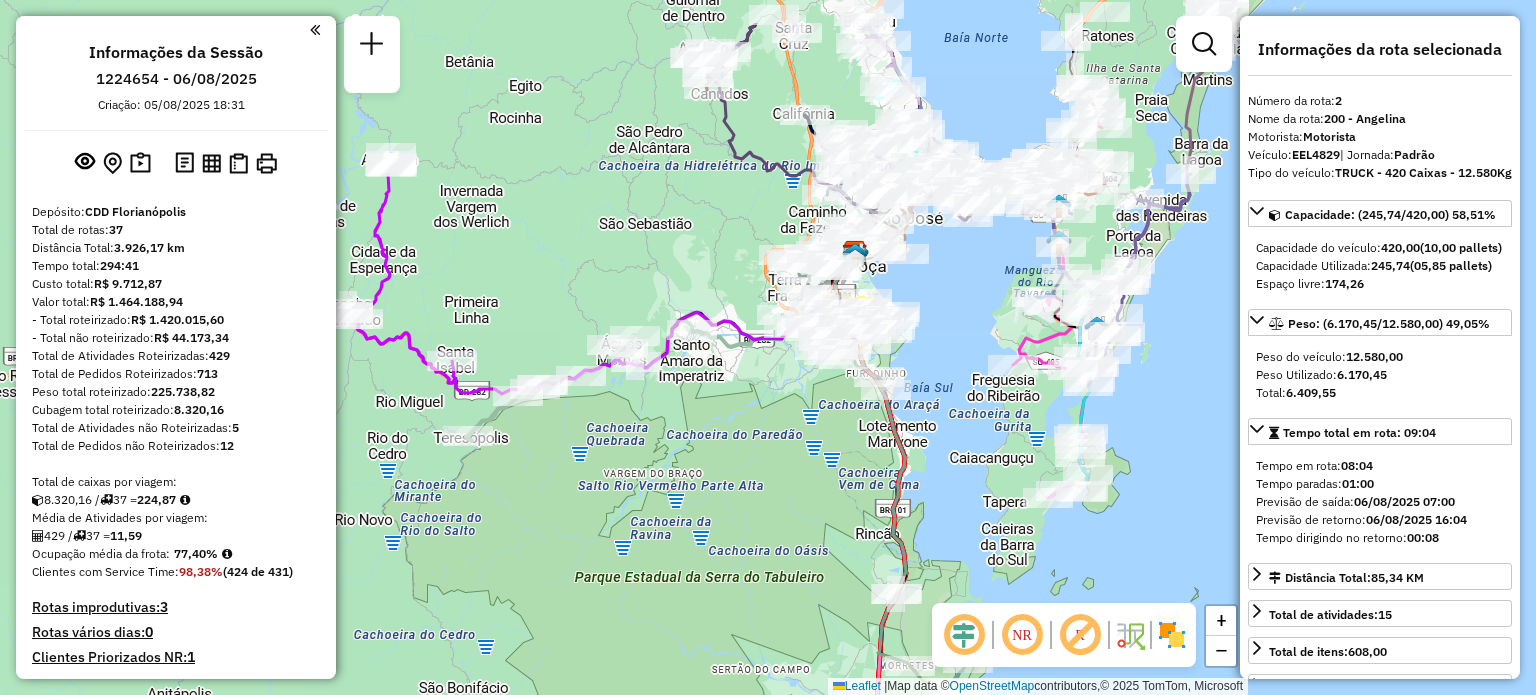 drag, startPoint x: 768, startPoint y: 337, endPoint x: 714, endPoint y: 429, distance: 106.677086 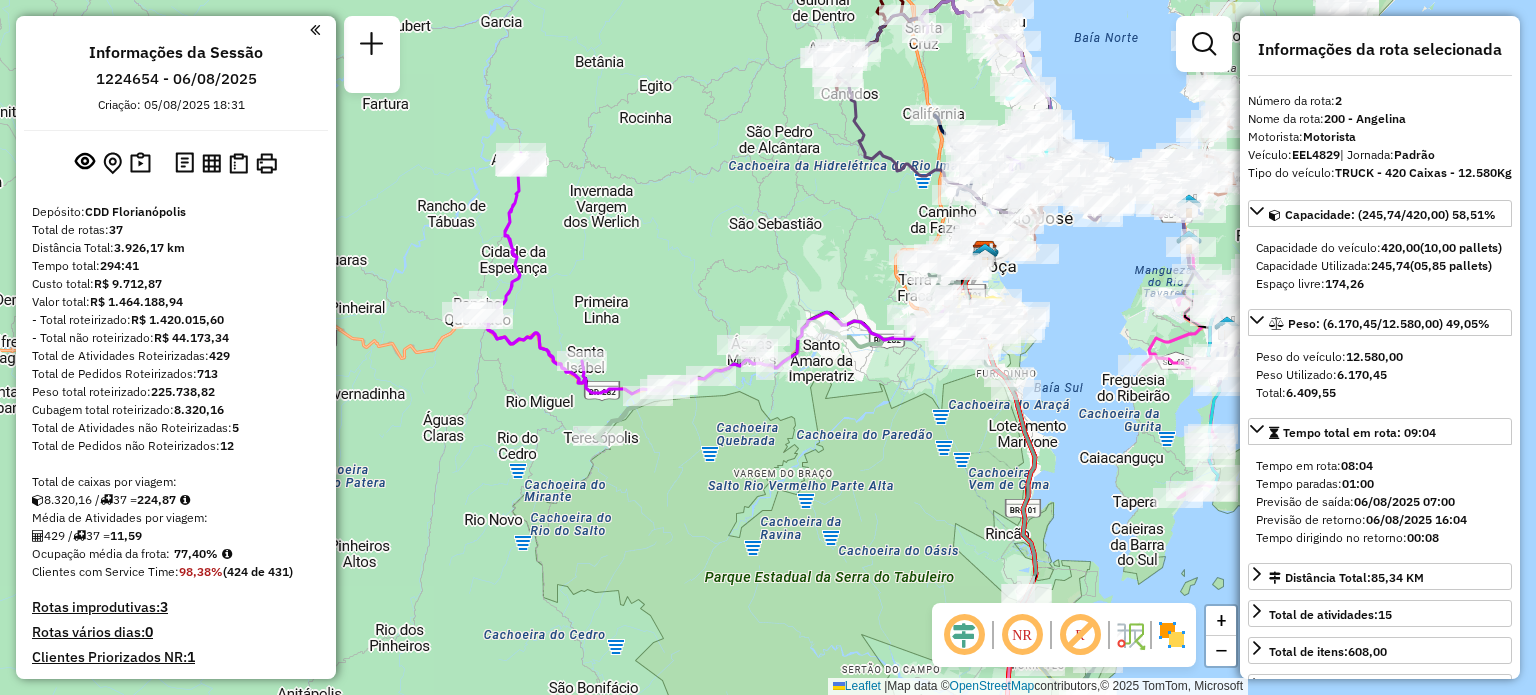 drag, startPoint x: 552, startPoint y: 251, endPoint x: 710, endPoint y: 215, distance: 162.04938 